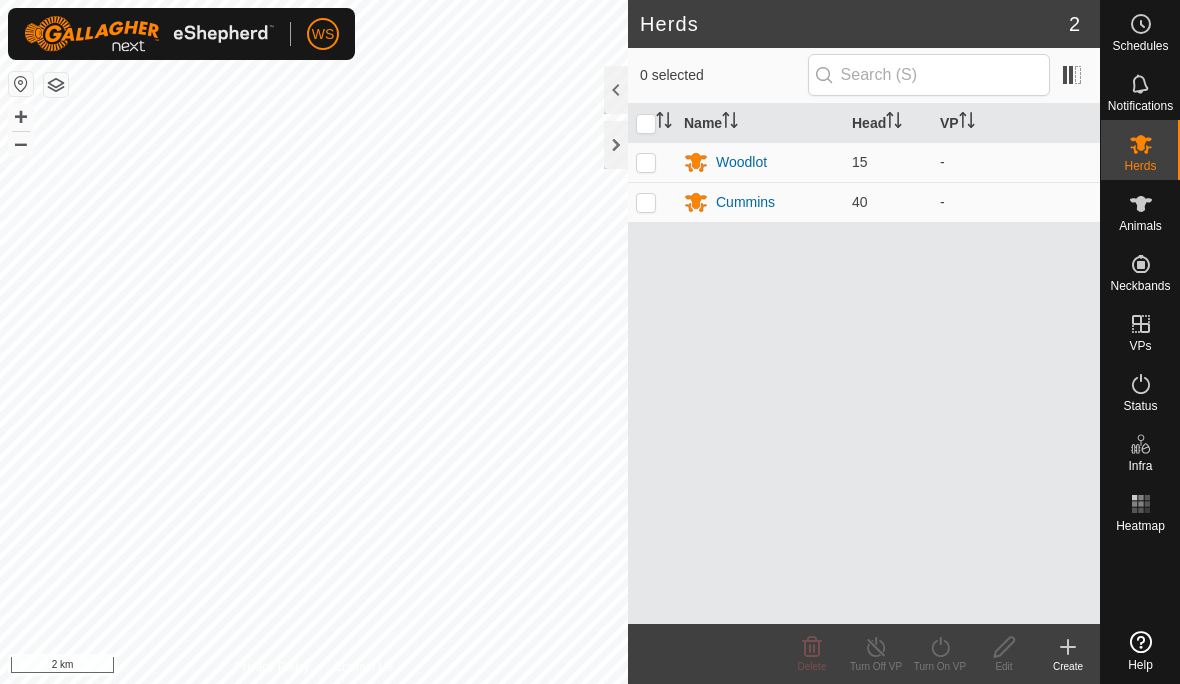 scroll, scrollTop: 0, scrollLeft: 0, axis: both 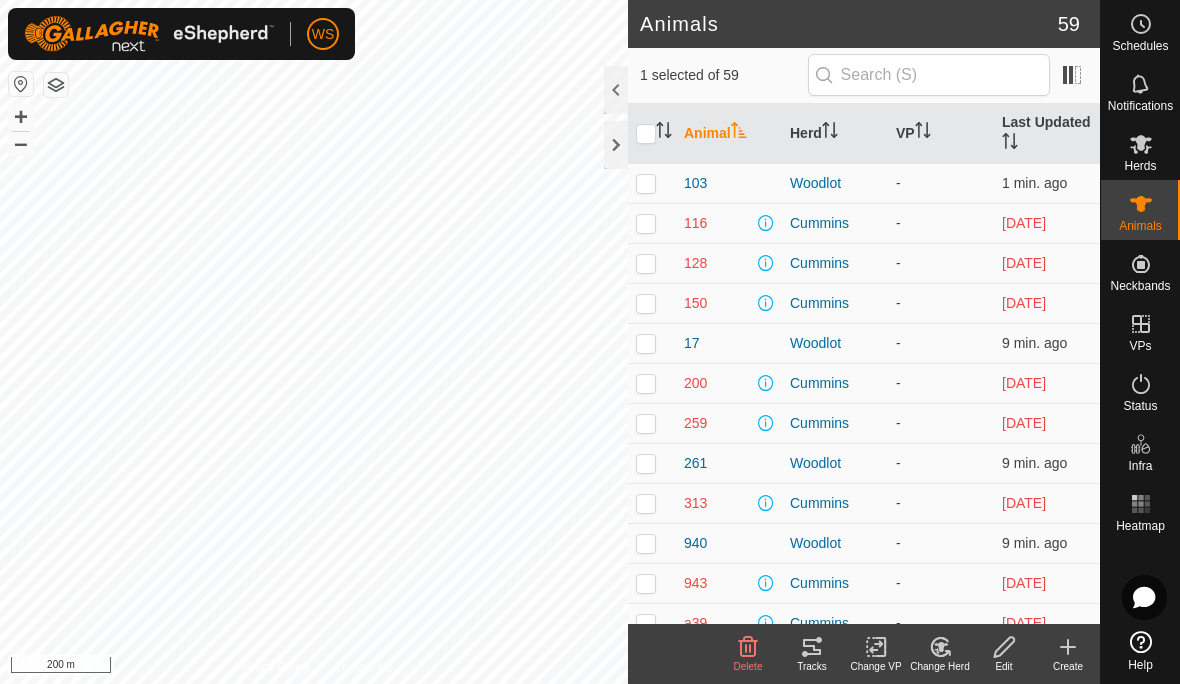 click at bounding box center (830, 133) 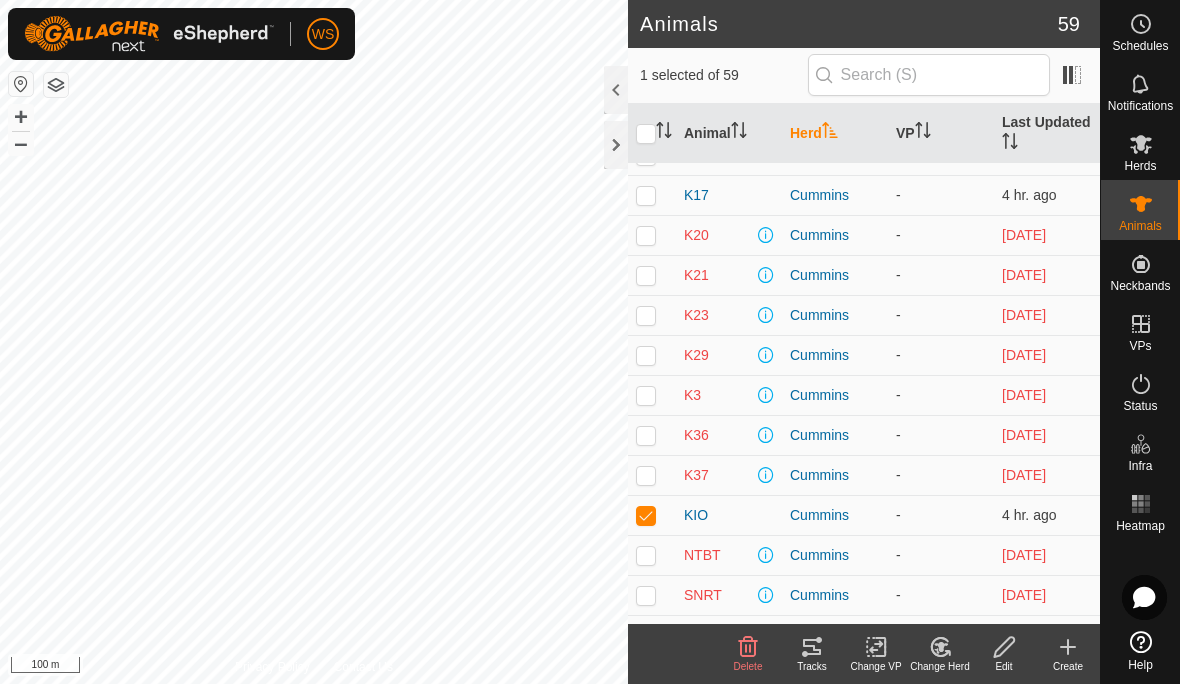 scroll, scrollTop: 1229, scrollLeft: 0, axis: vertical 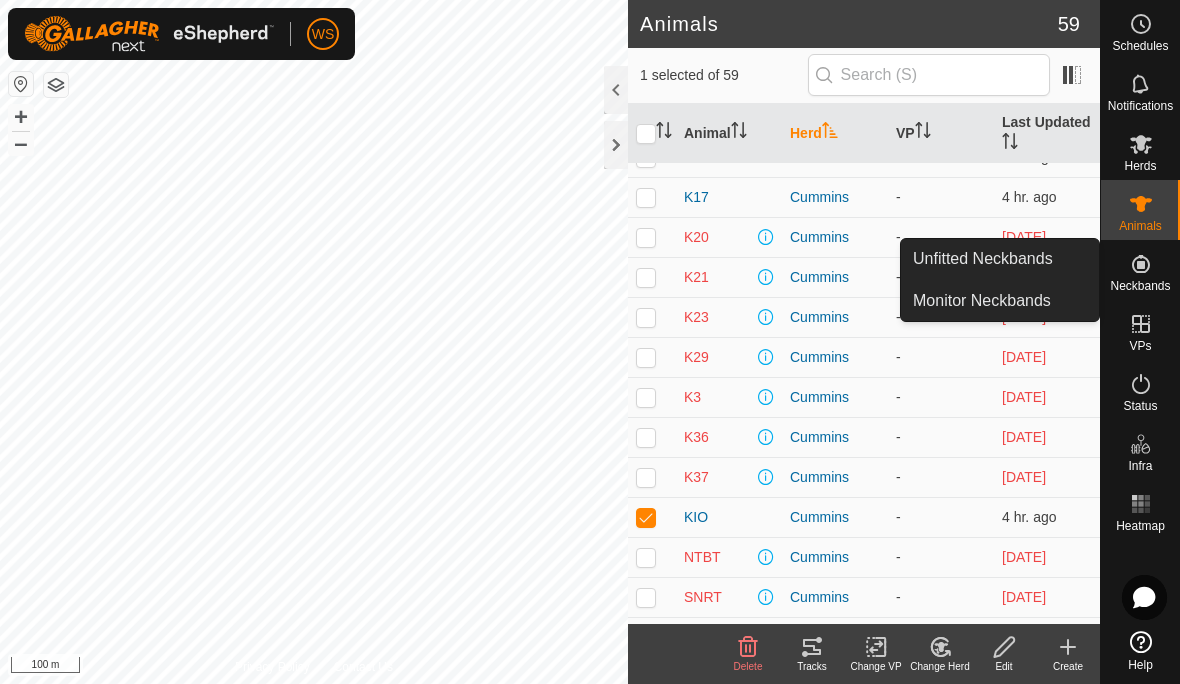 click on "Unfitted Neckbands" at bounding box center (983, 259) 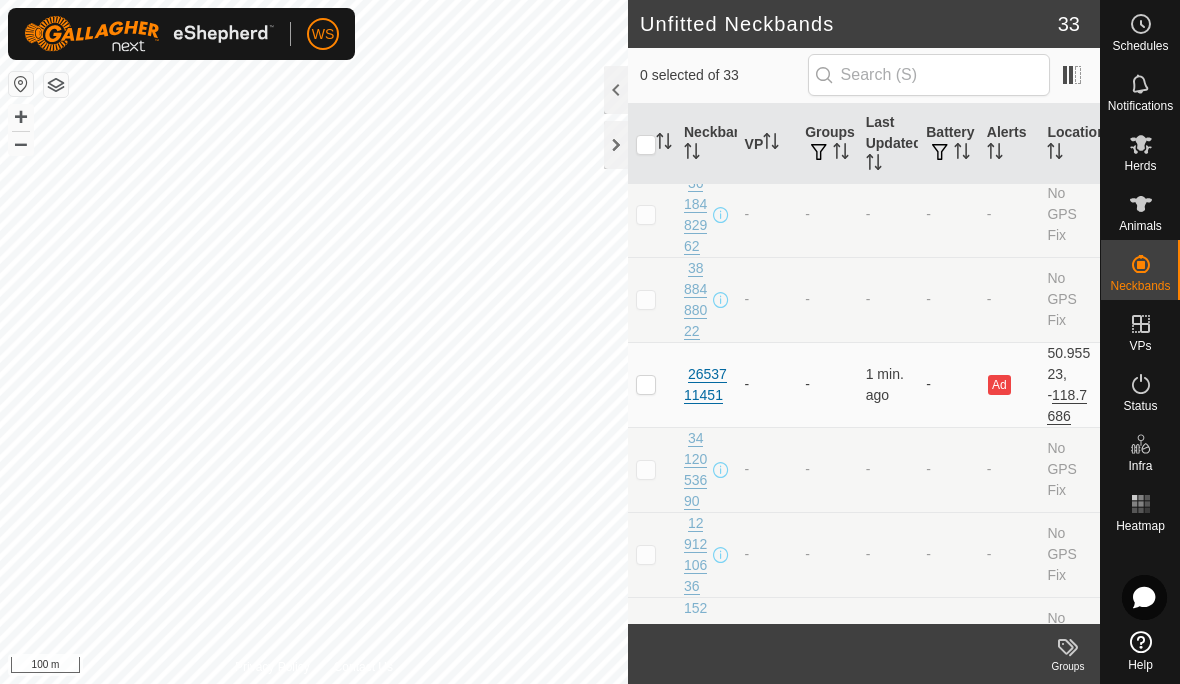 scroll, scrollTop: 111, scrollLeft: 0, axis: vertical 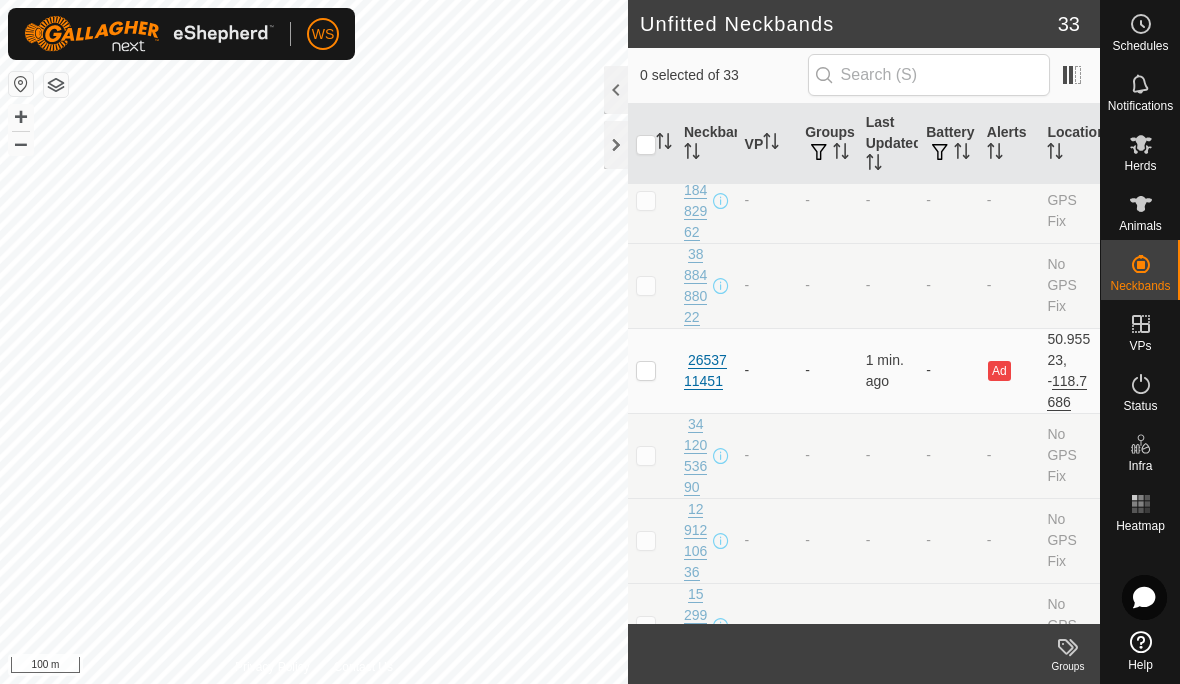 click at bounding box center [646, 370] 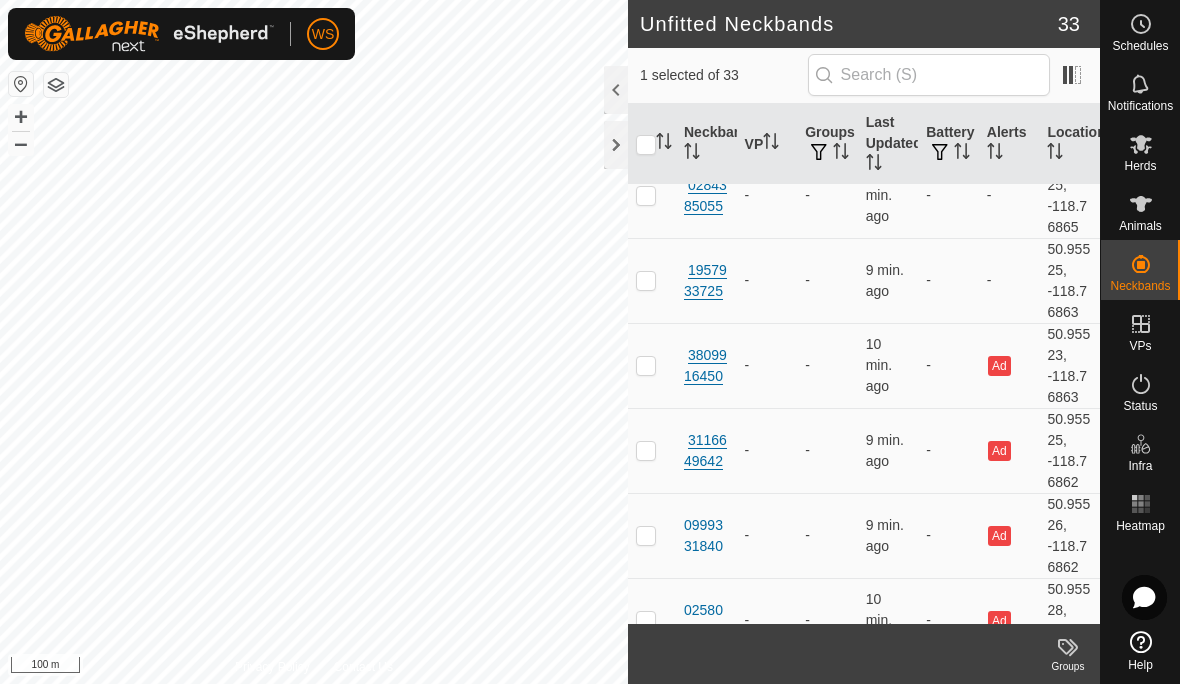 scroll, scrollTop: 2154, scrollLeft: 0, axis: vertical 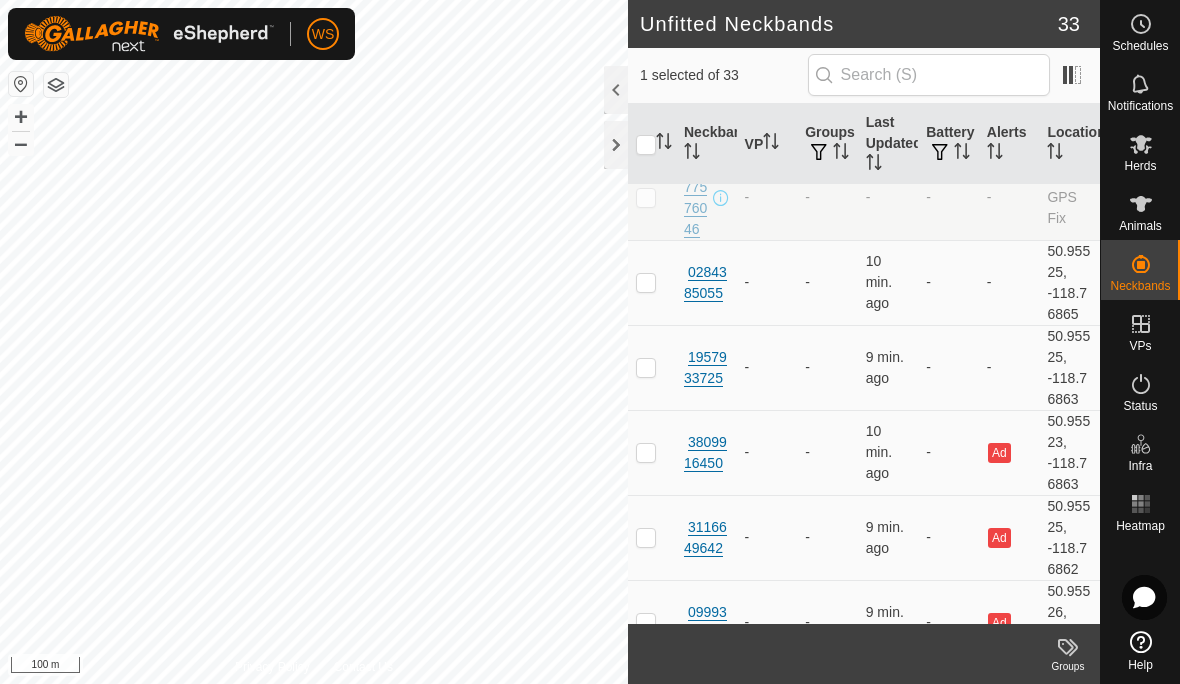 click at bounding box center (646, 282) 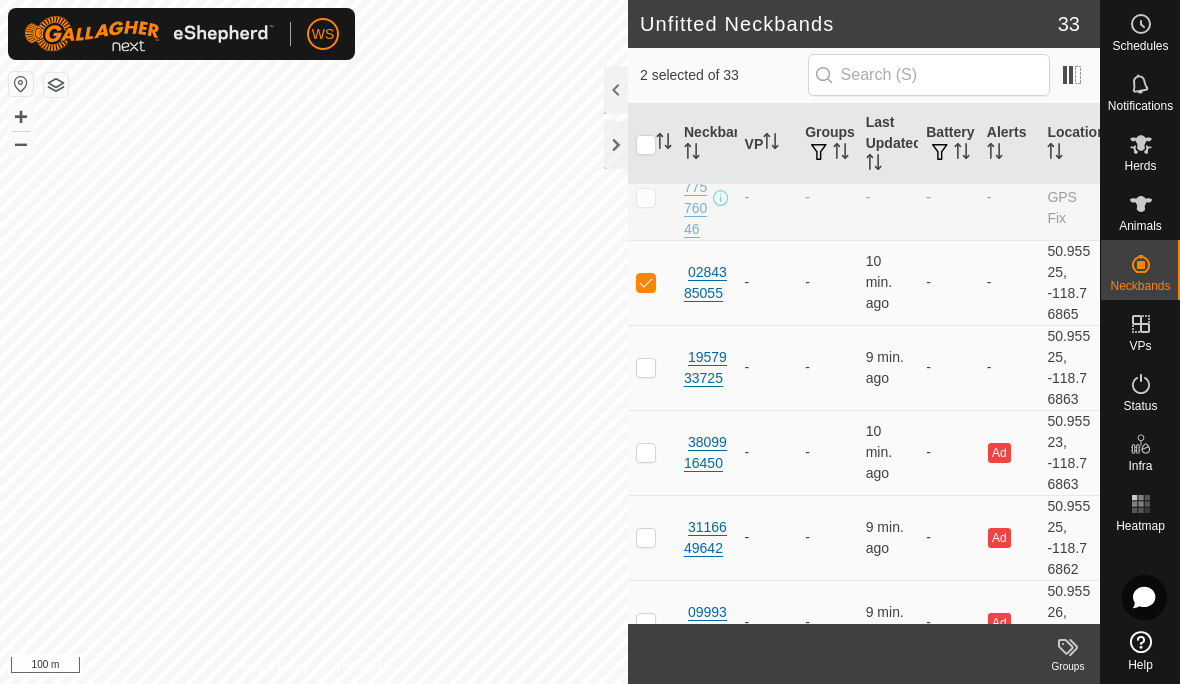 click at bounding box center [652, 367] 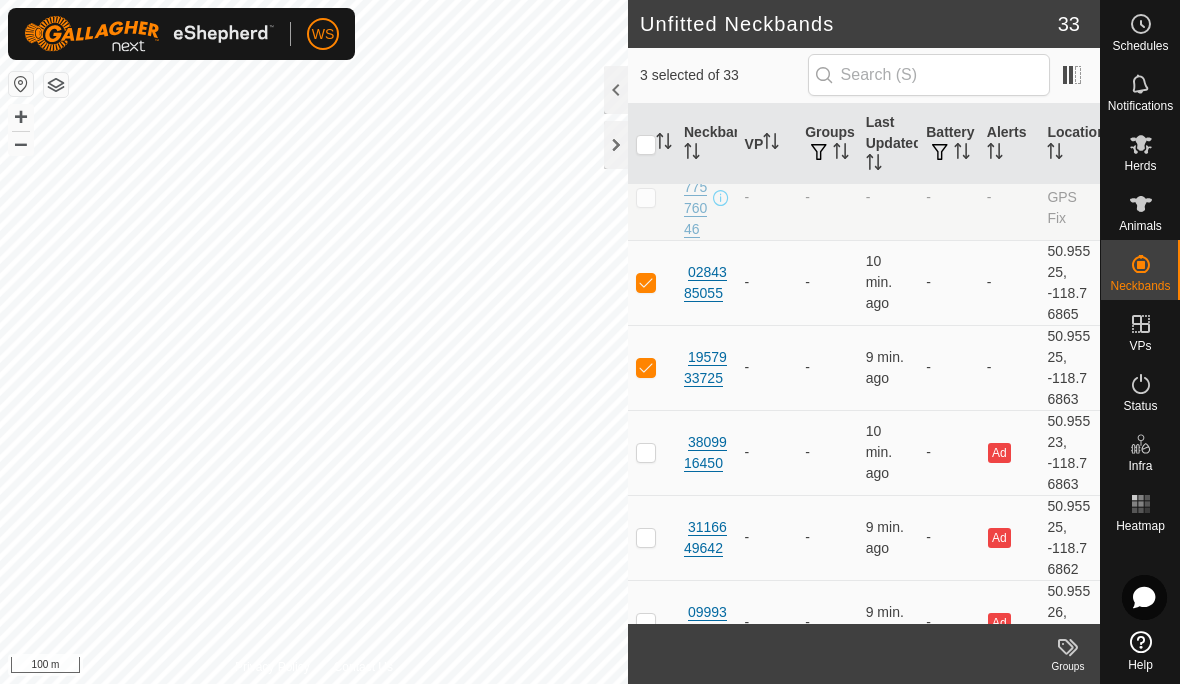 click at bounding box center (646, 452) 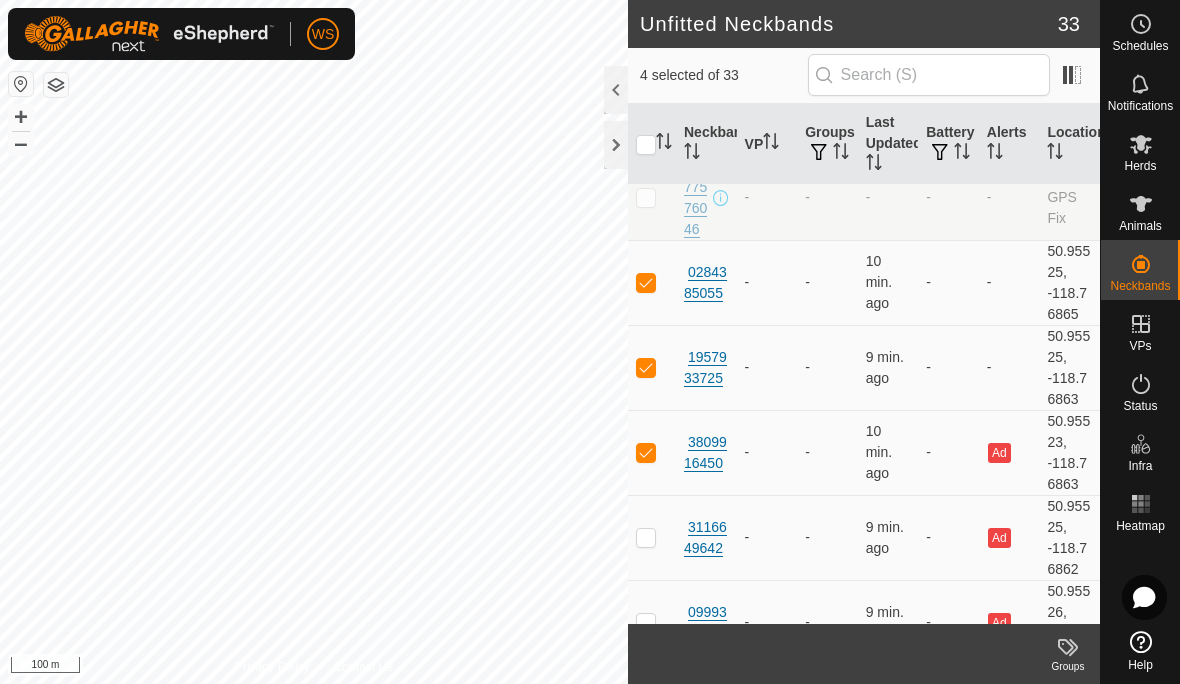 click at bounding box center (652, 537) 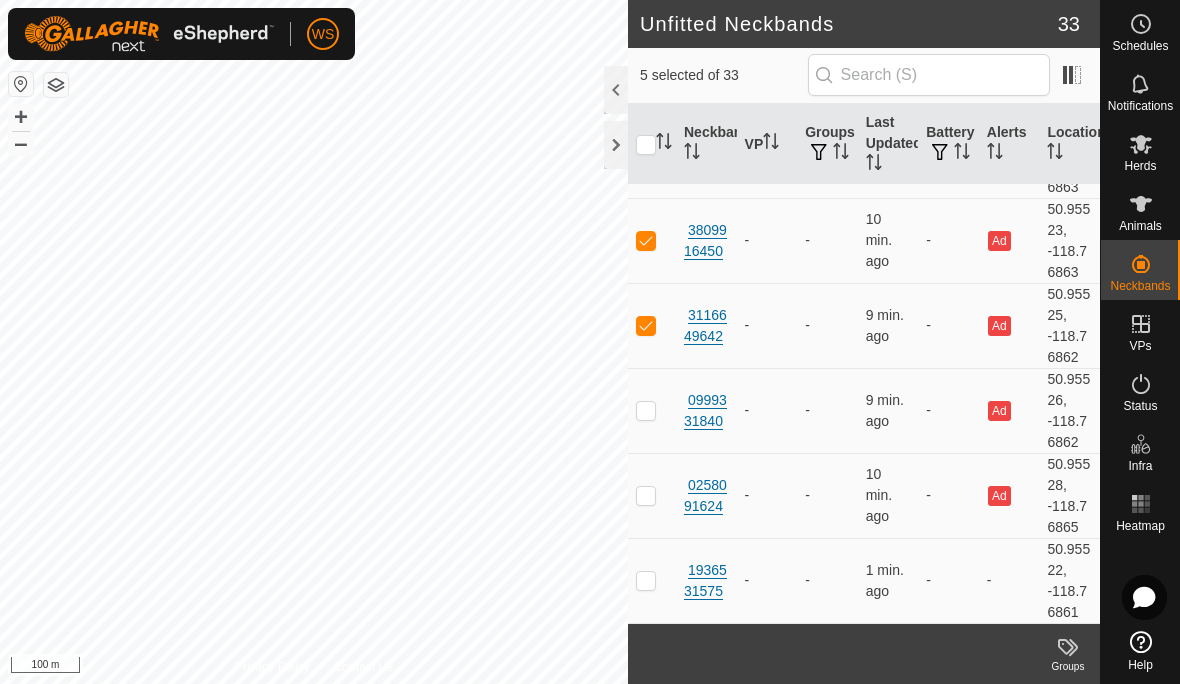 scroll, scrollTop: 2366, scrollLeft: 0, axis: vertical 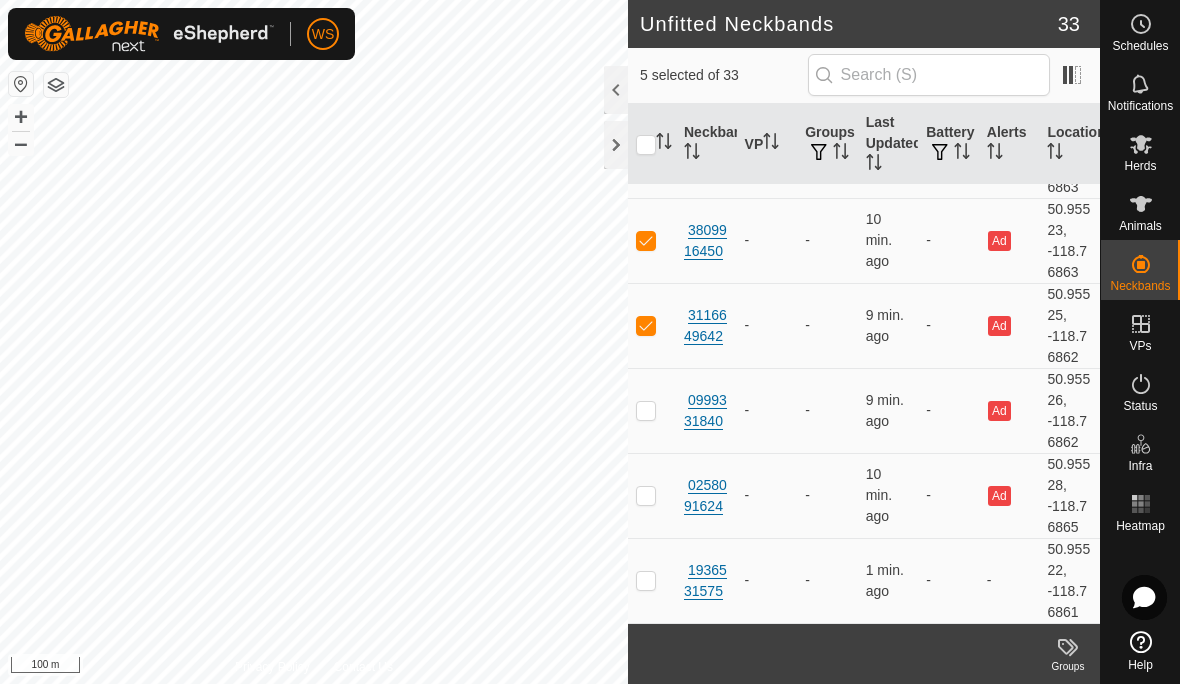 click at bounding box center (652, 410) 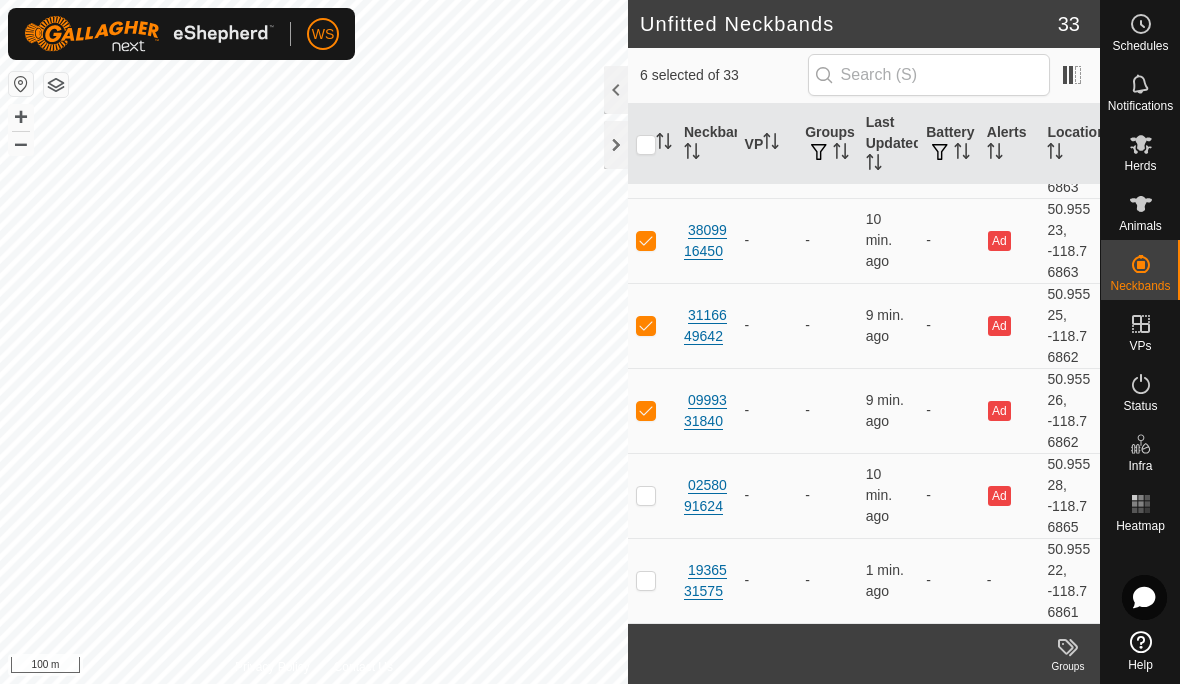 click at bounding box center (652, 495) 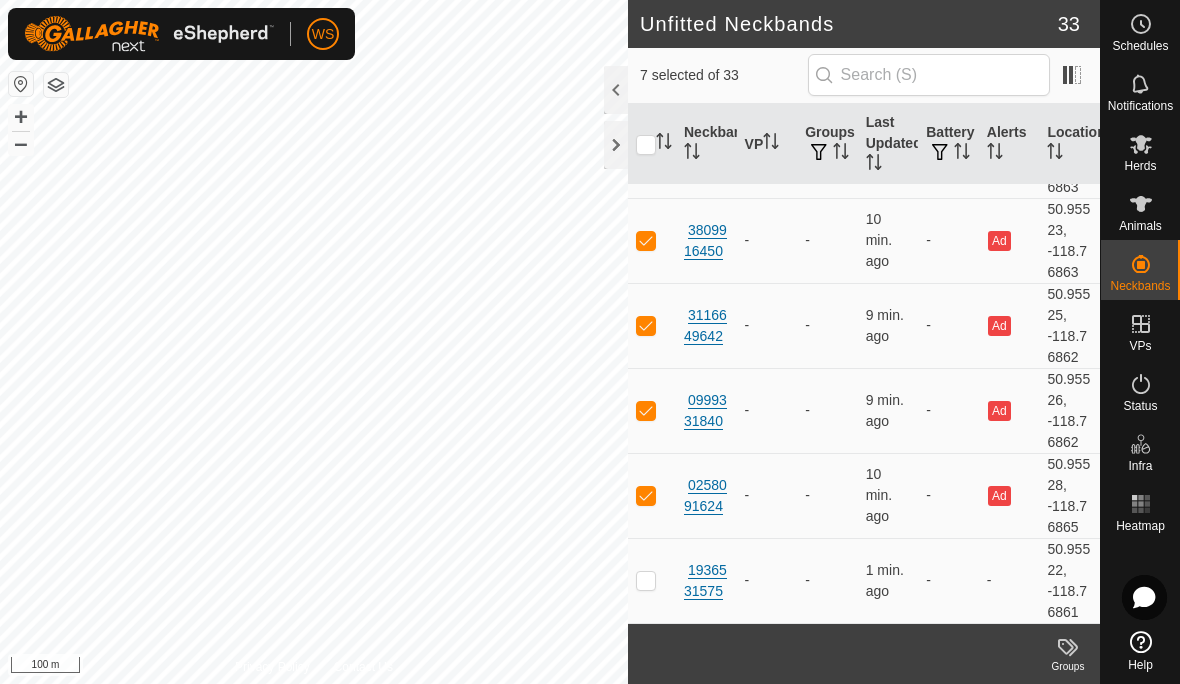 click at bounding box center [646, 580] 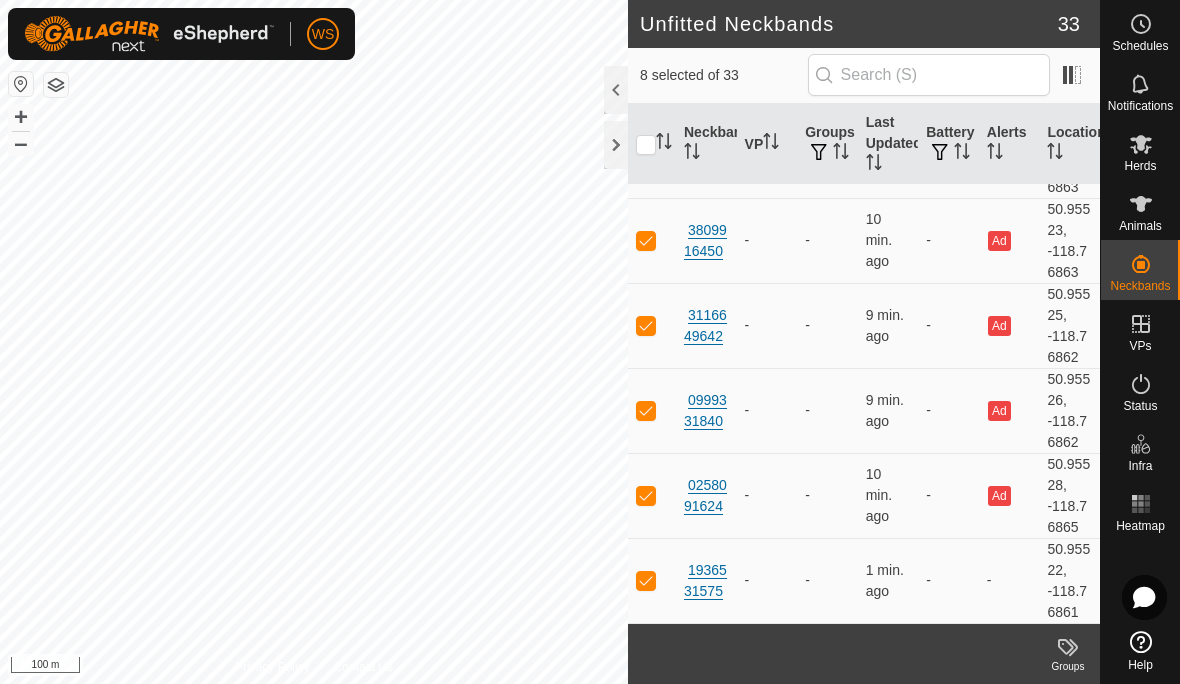 scroll, scrollTop: 2366, scrollLeft: 0, axis: vertical 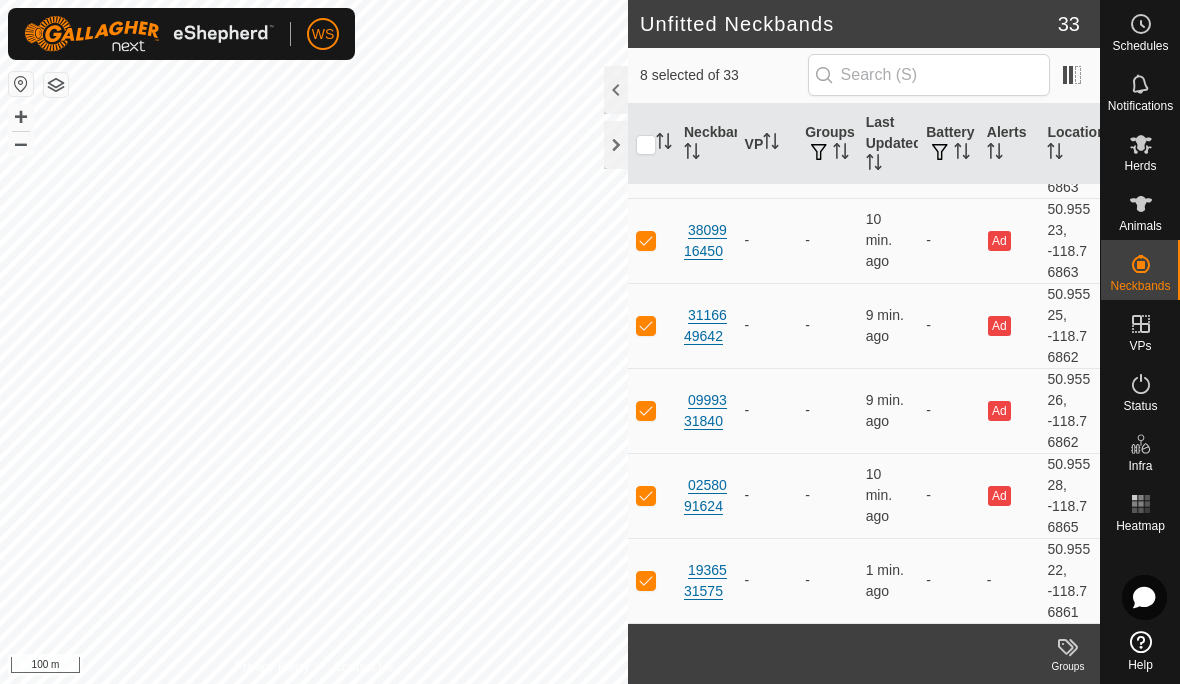 click on "Groups" 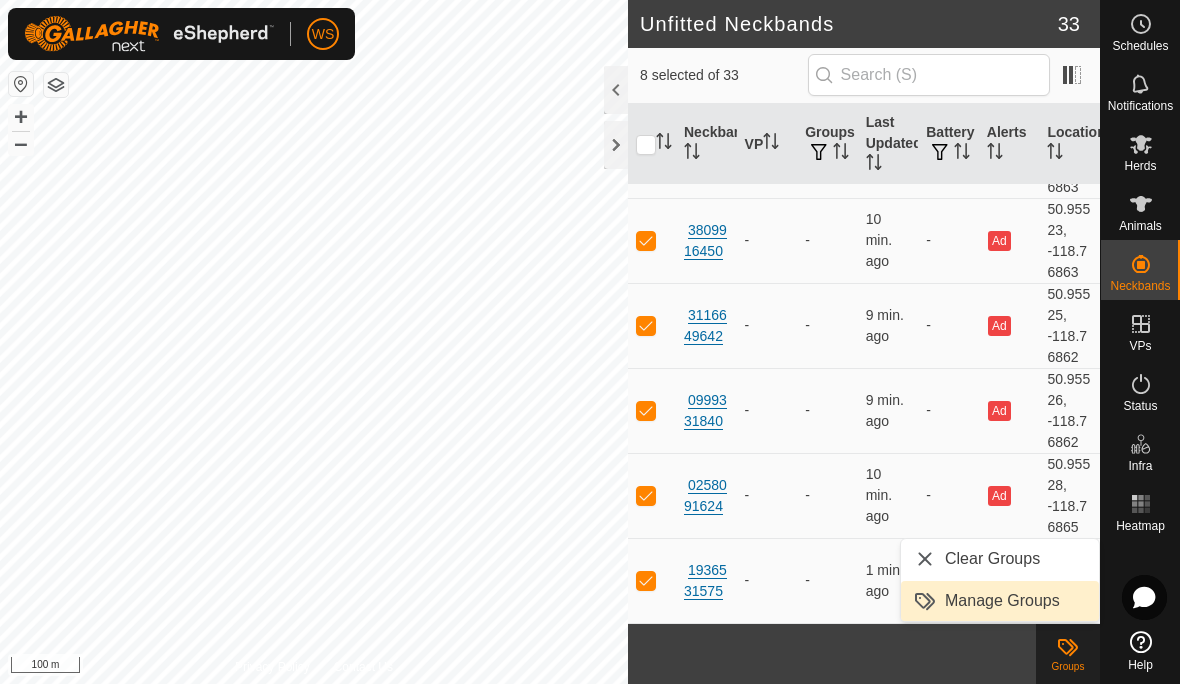 click on "Manage Groups" at bounding box center (1002, 601) 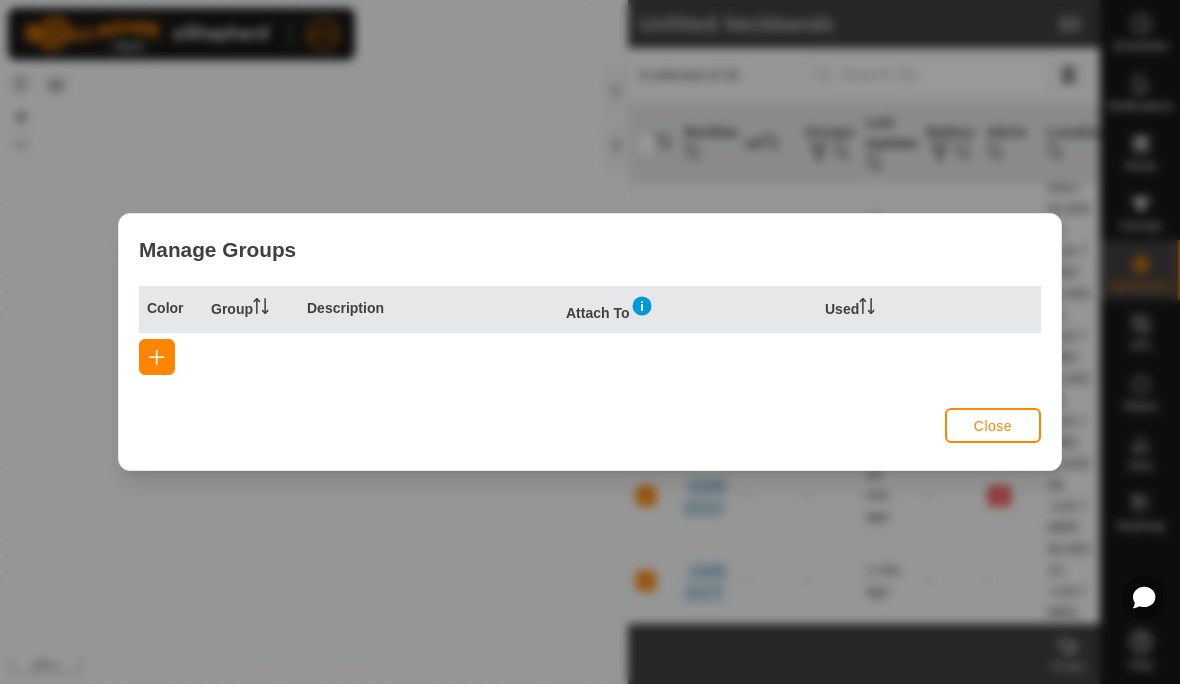 click on "Close" 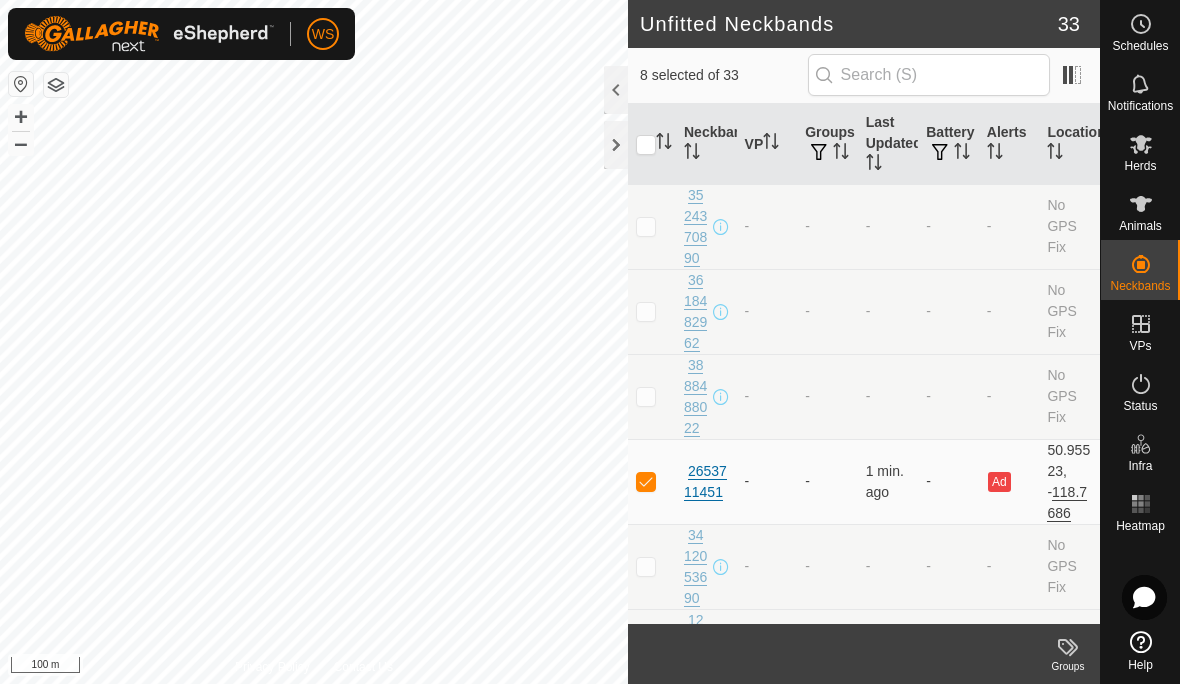 scroll, scrollTop: 0, scrollLeft: 0, axis: both 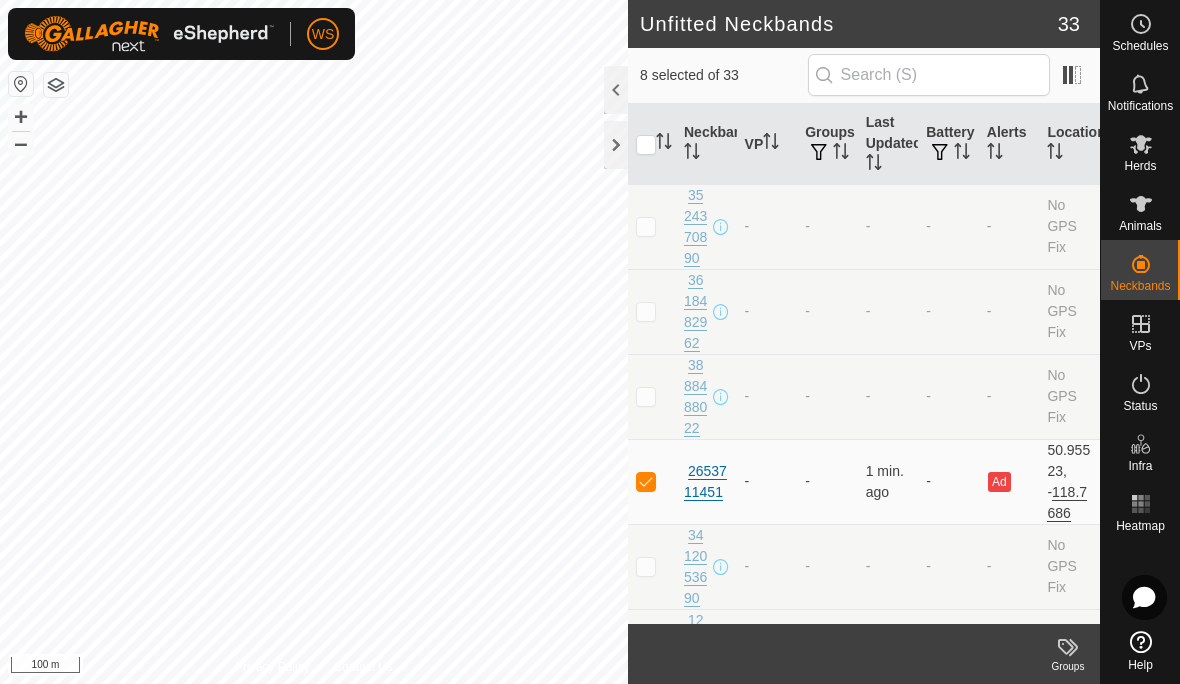 click on "2653711451" at bounding box center [706, 482] 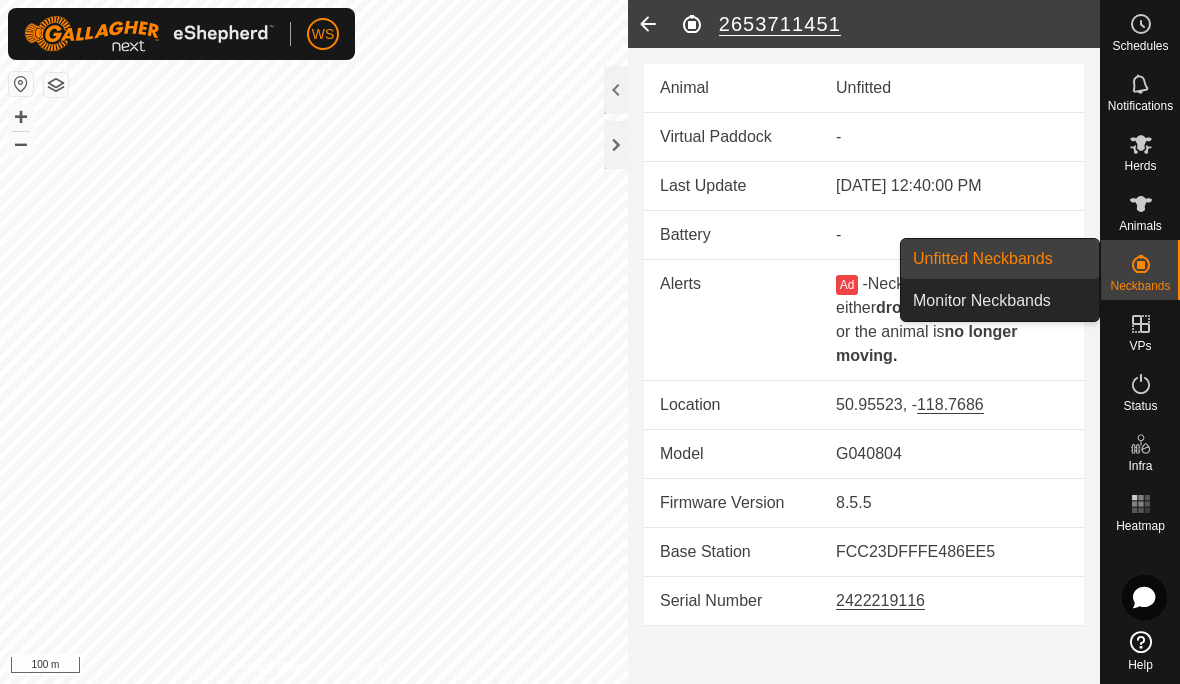 click on "Unfitted Neckbands" at bounding box center (983, 259) 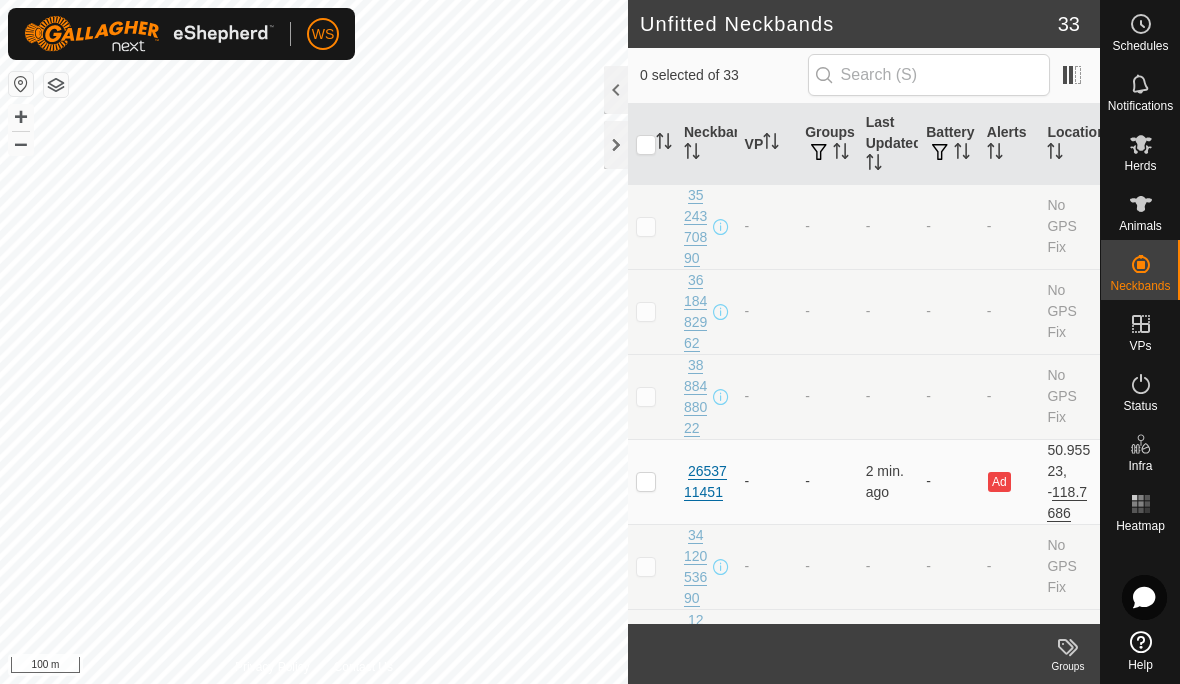 click at bounding box center [646, 481] 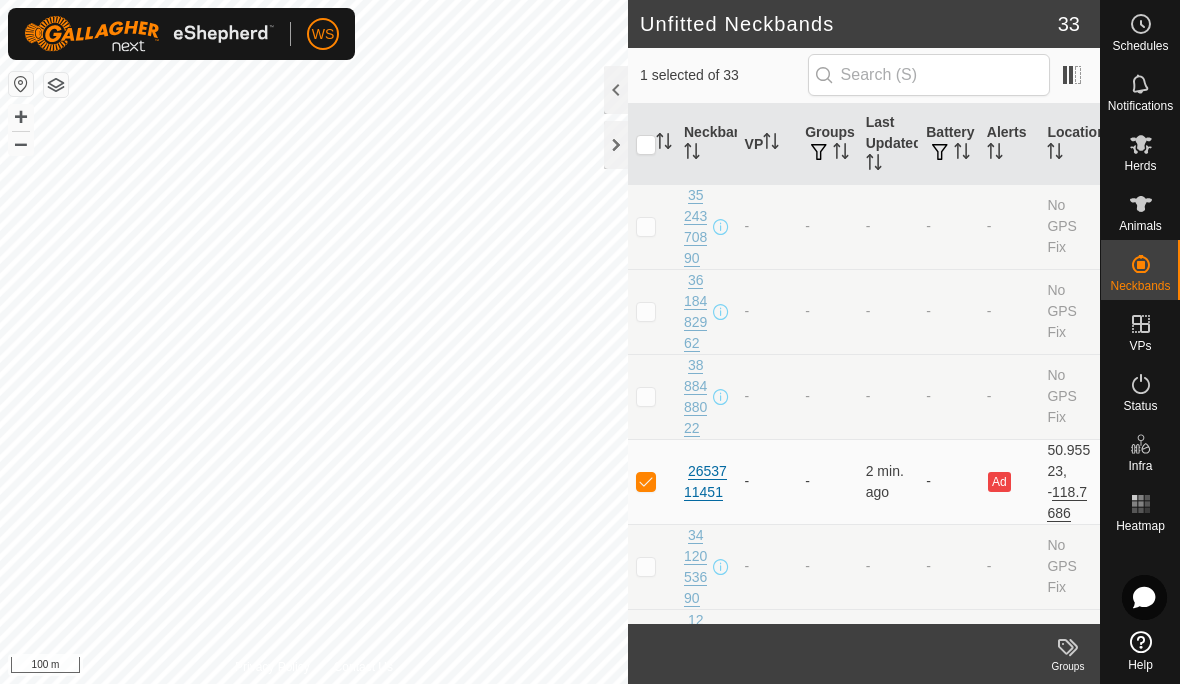 click 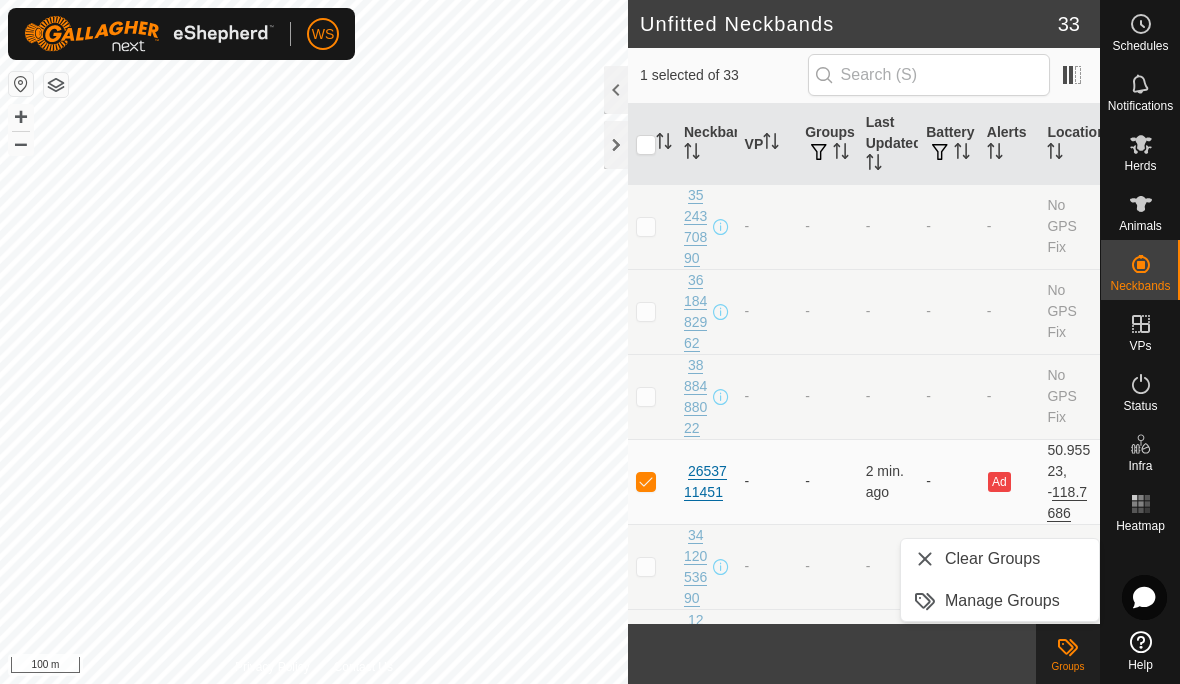 click on "Manage Groups" at bounding box center [1002, 601] 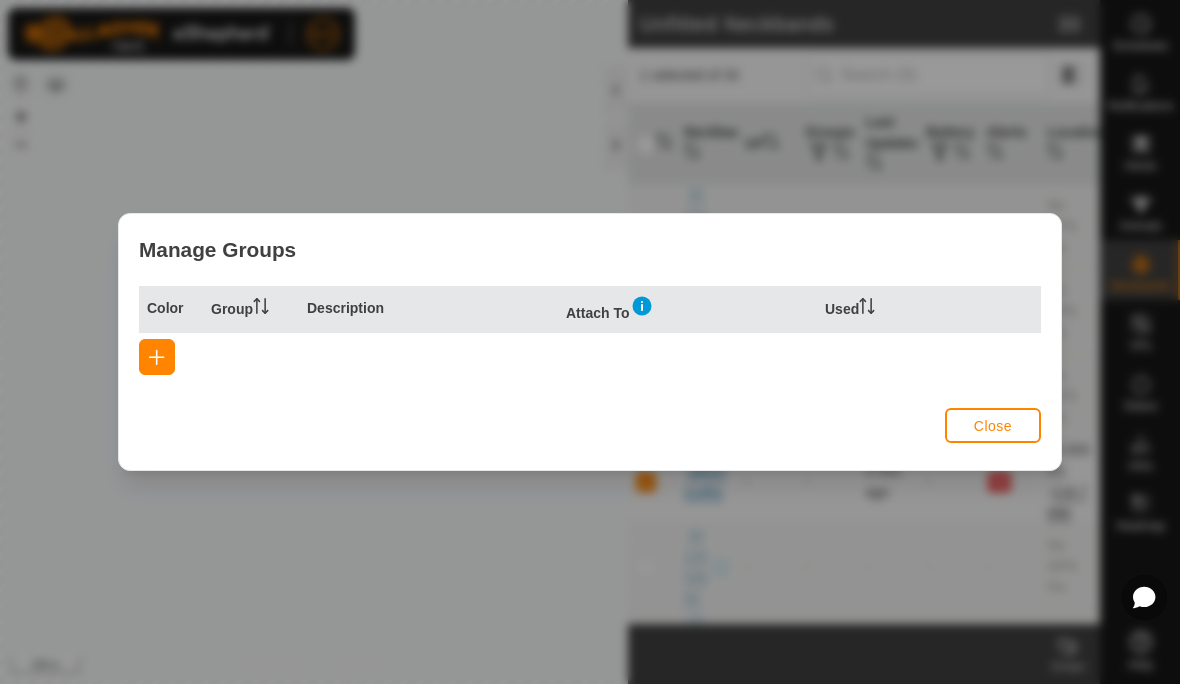 click 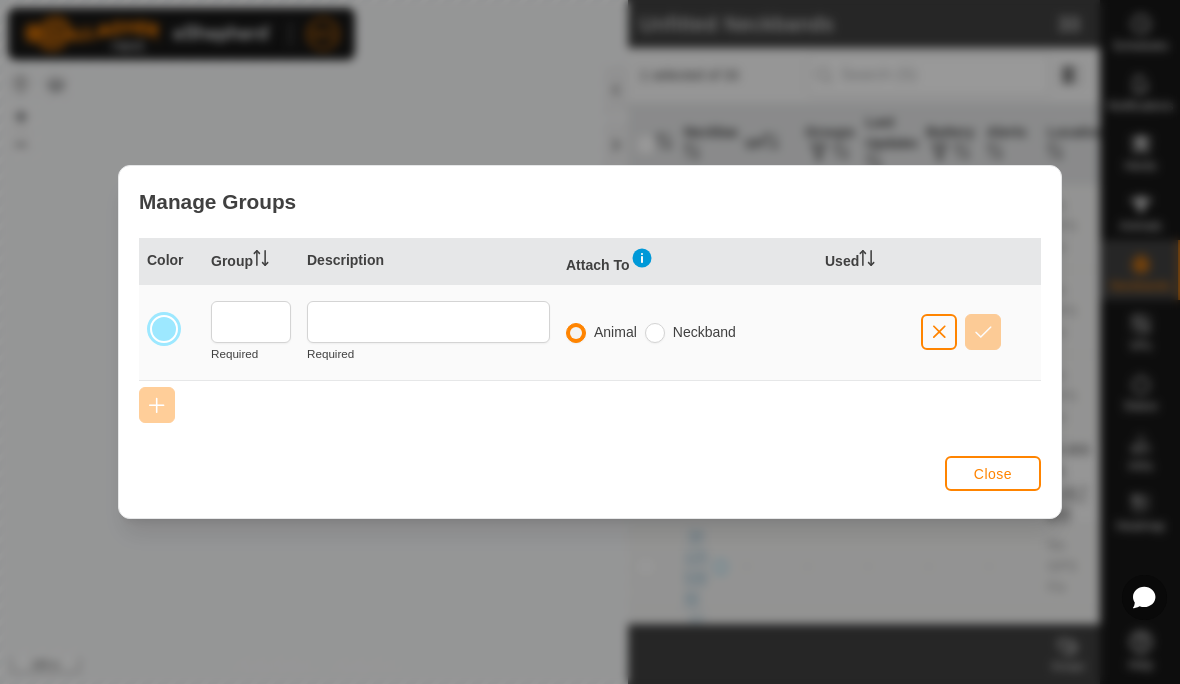 click on "Close" 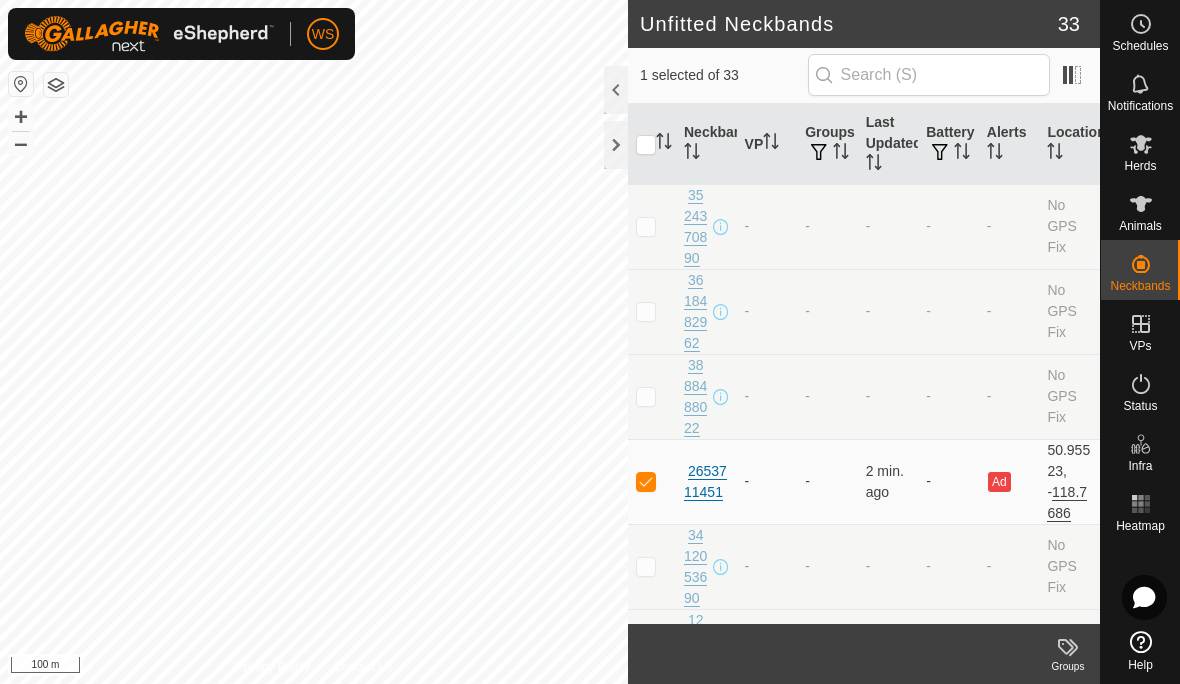 click on "Herds" at bounding box center [1140, 166] 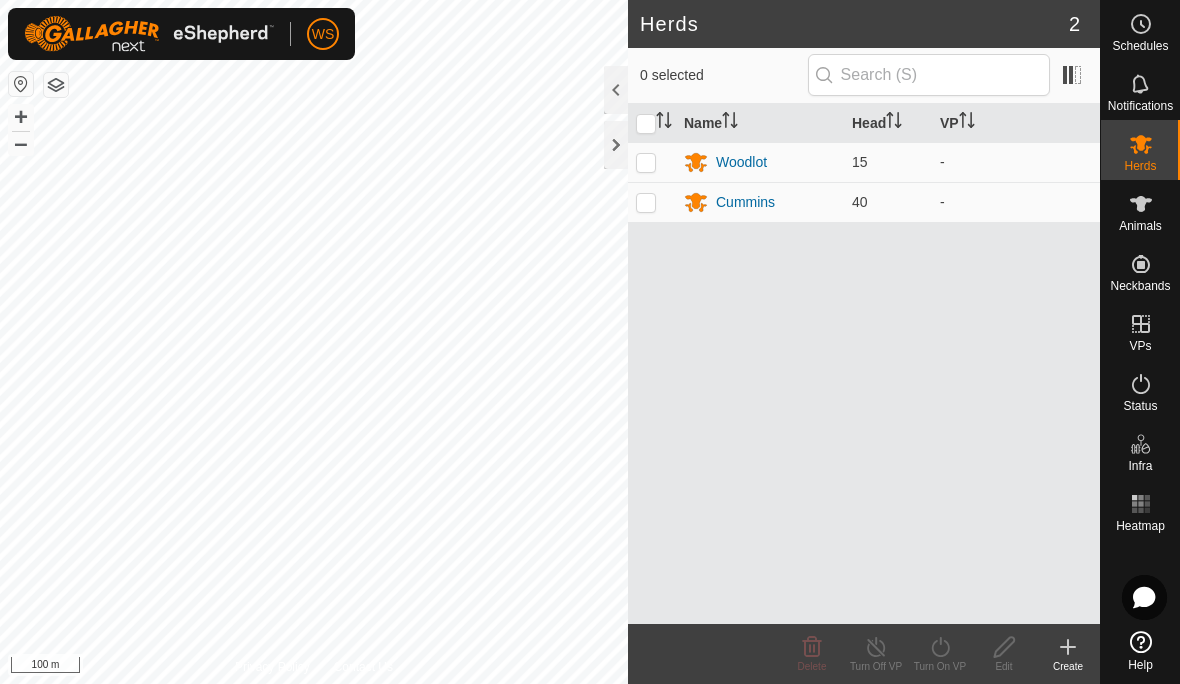 click on "Woodlot" at bounding box center [741, 162] 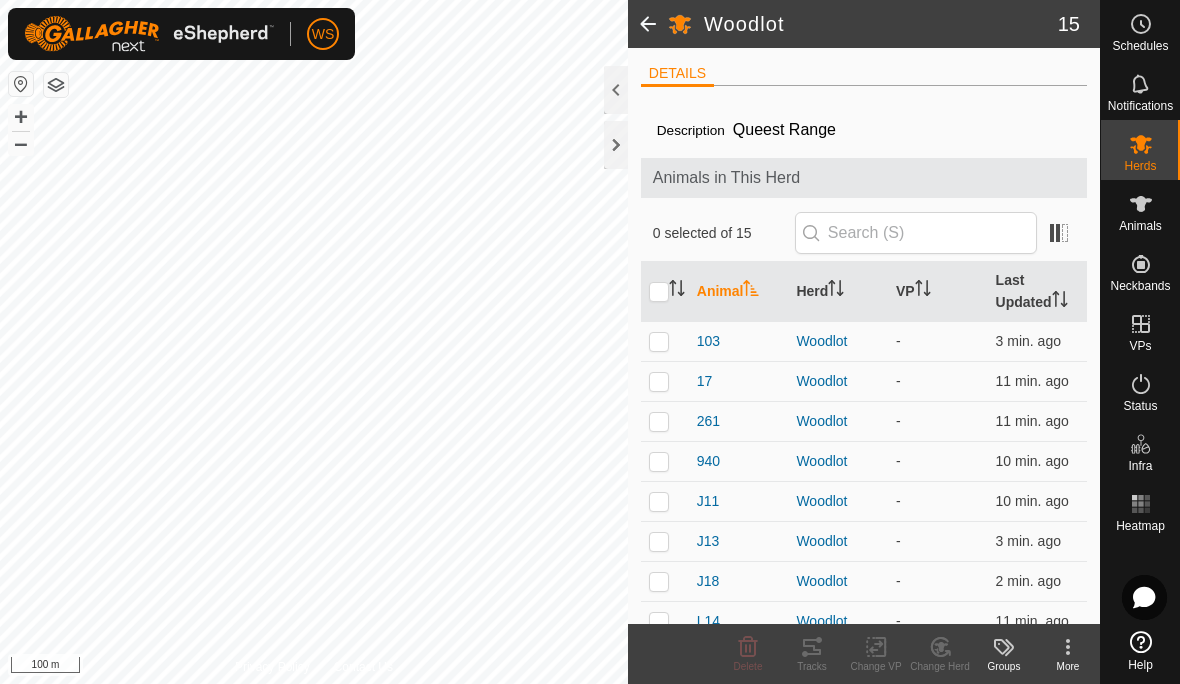scroll, scrollTop: 0, scrollLeft: 0, axis: both 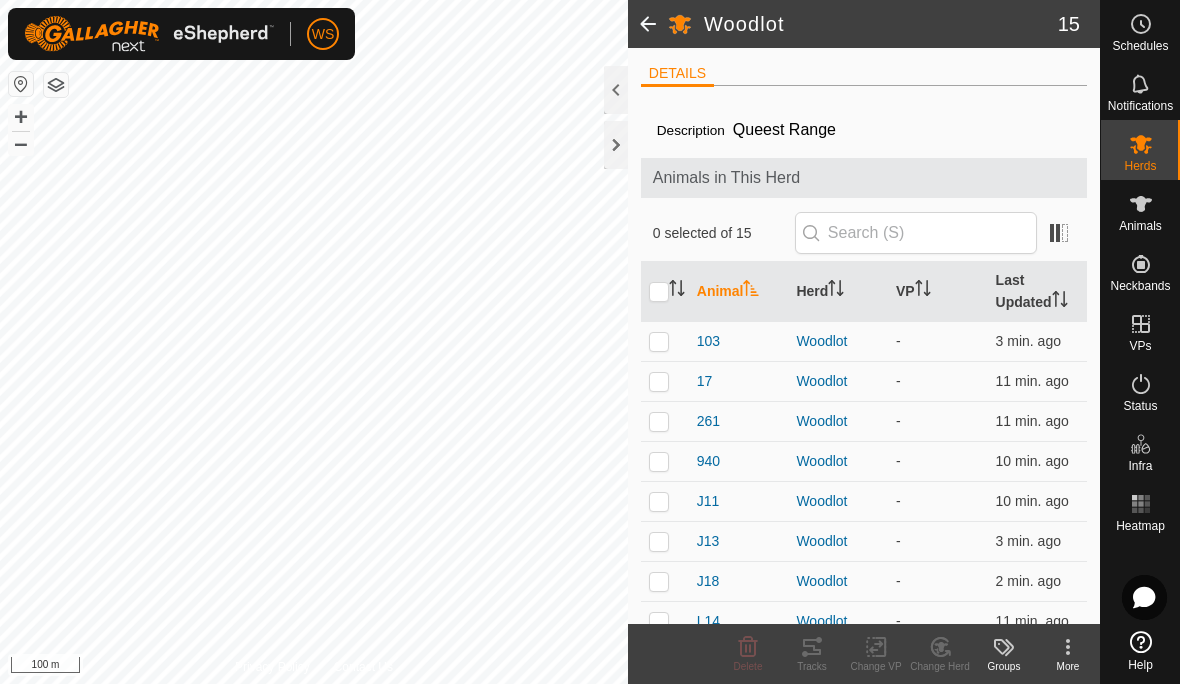 click 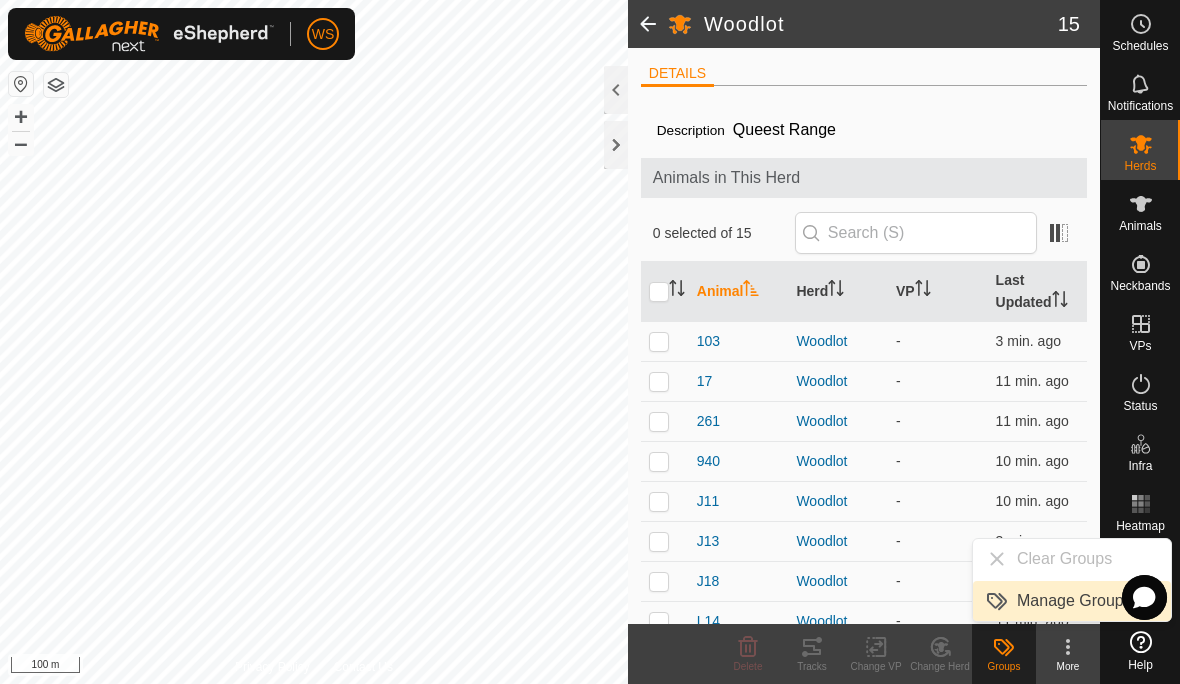 click on "Manage Groups" at bounding box center (1074, 601) 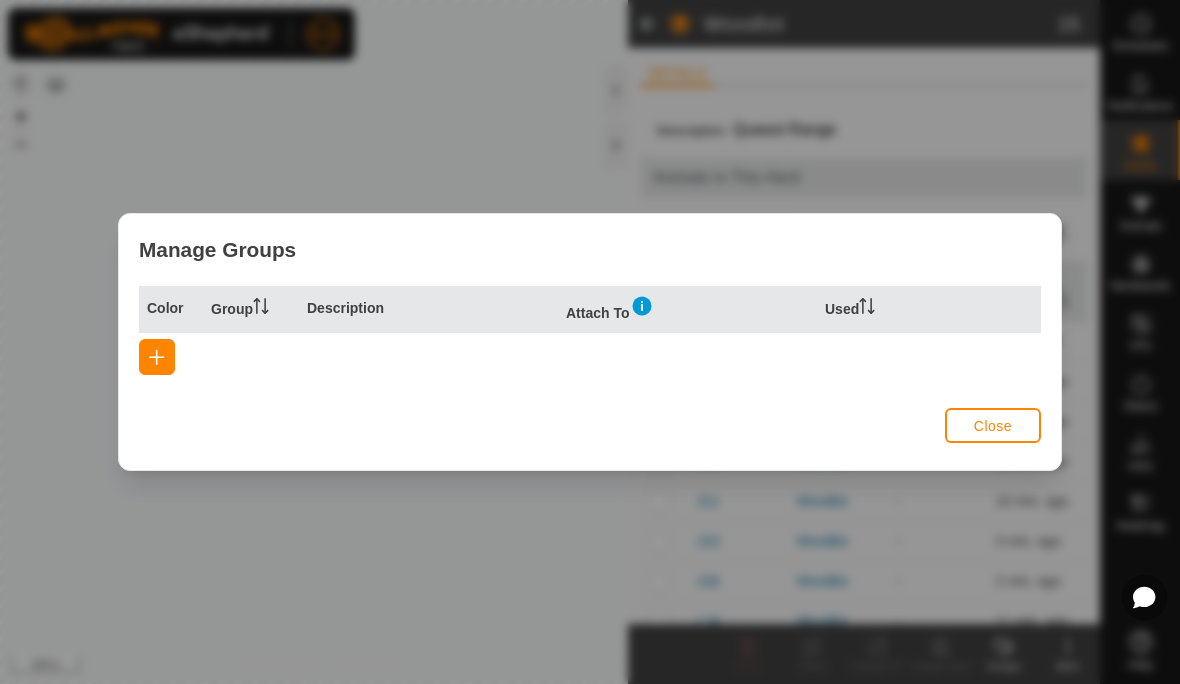 click on "Close" 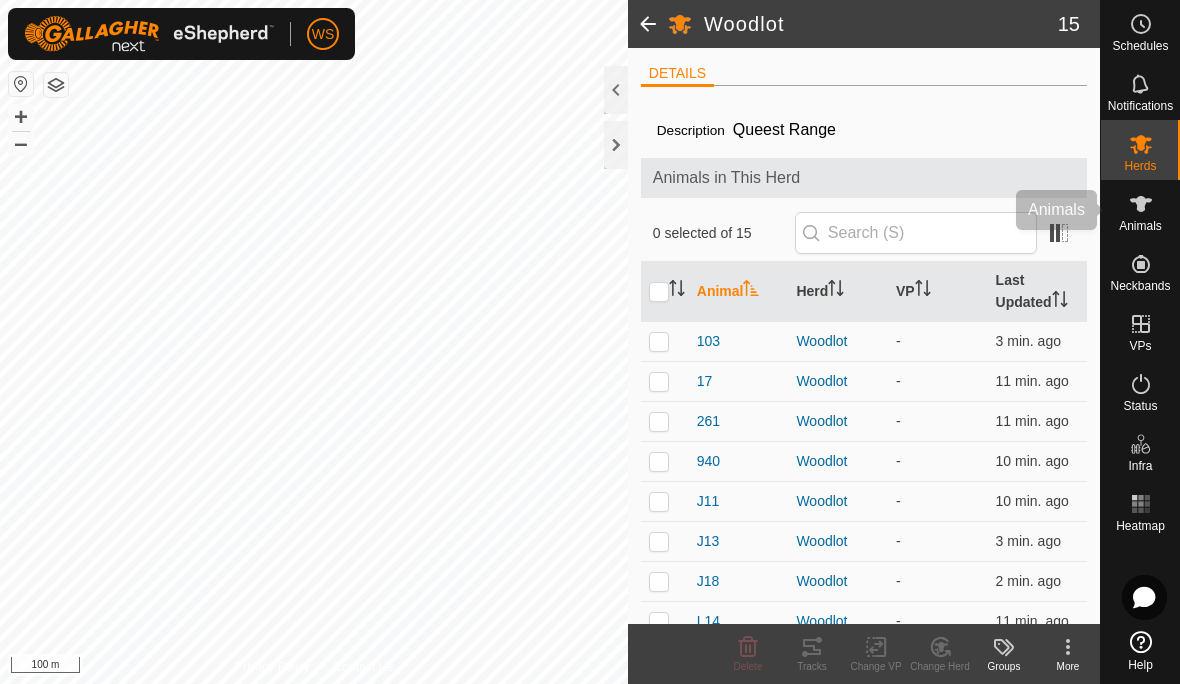 click on "Animals" at bounding box center [1140, 226] 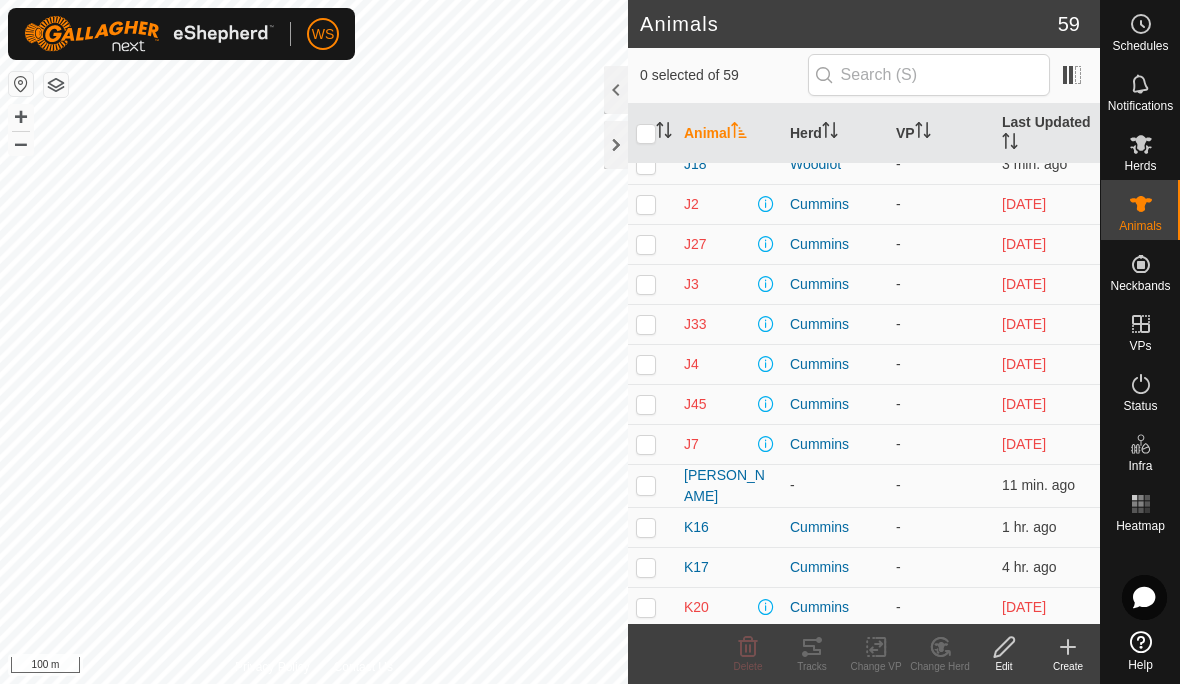 scroll, scrollTop: 1001, scrollLeft: 0, axis: vertical 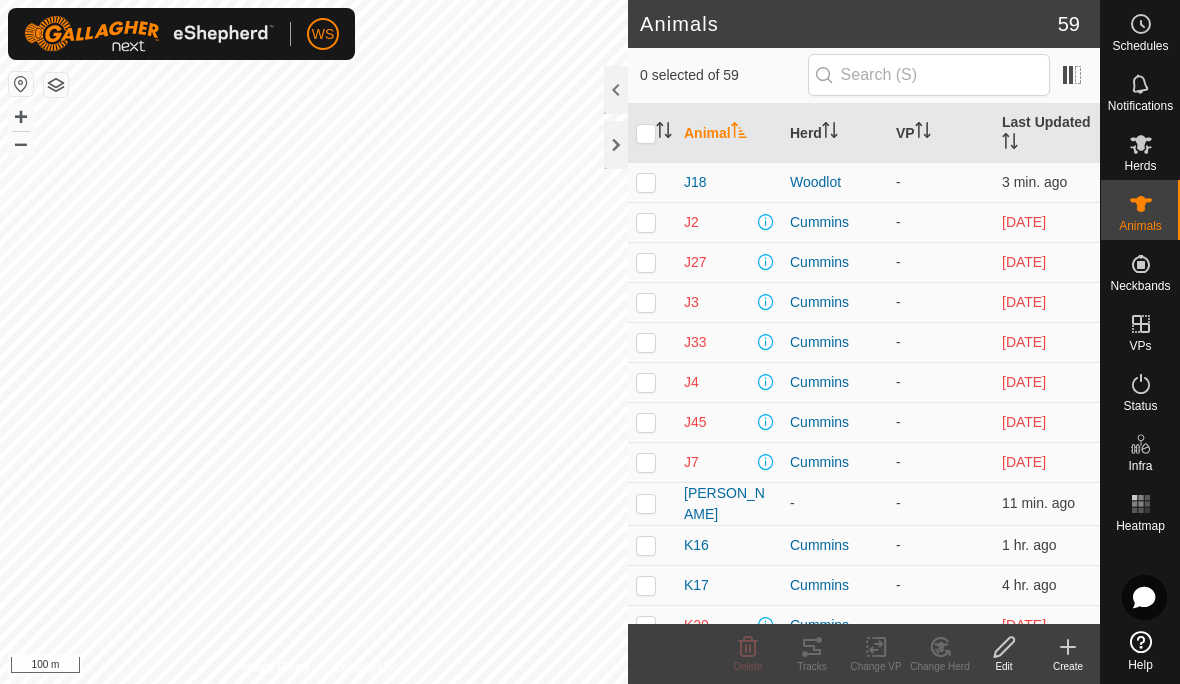 click on "Herd" at bounding box center (835, 134) 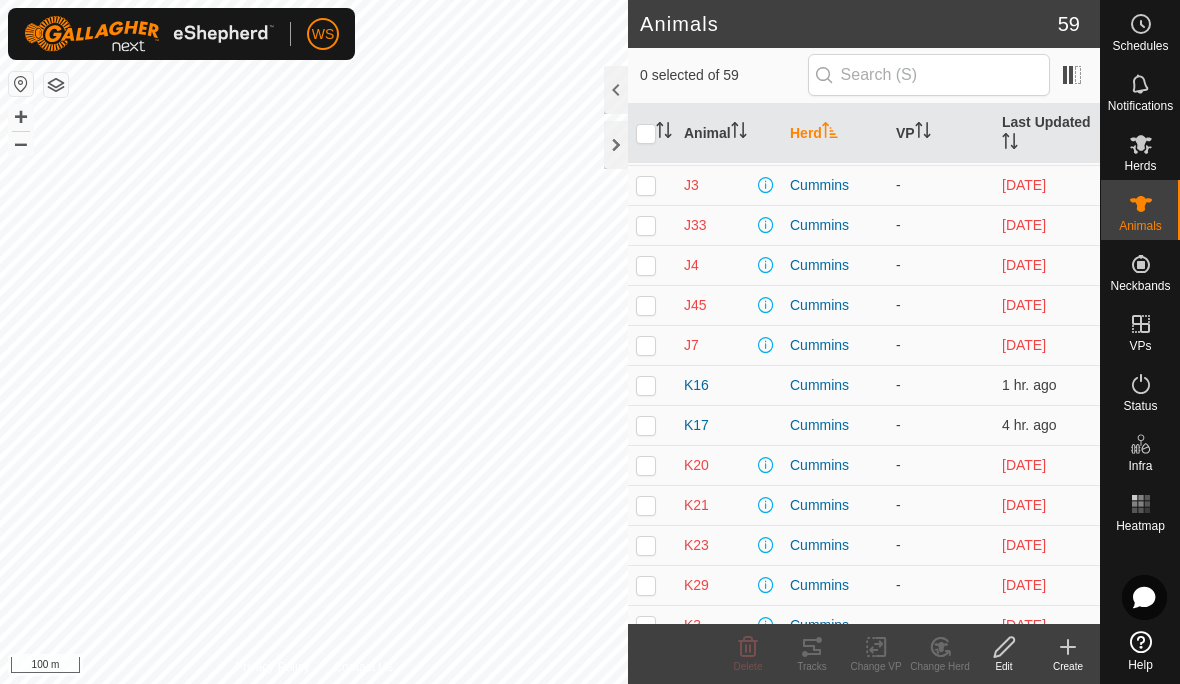 scroll, scrollTop: 0, scrollLeft: 0, axis: both 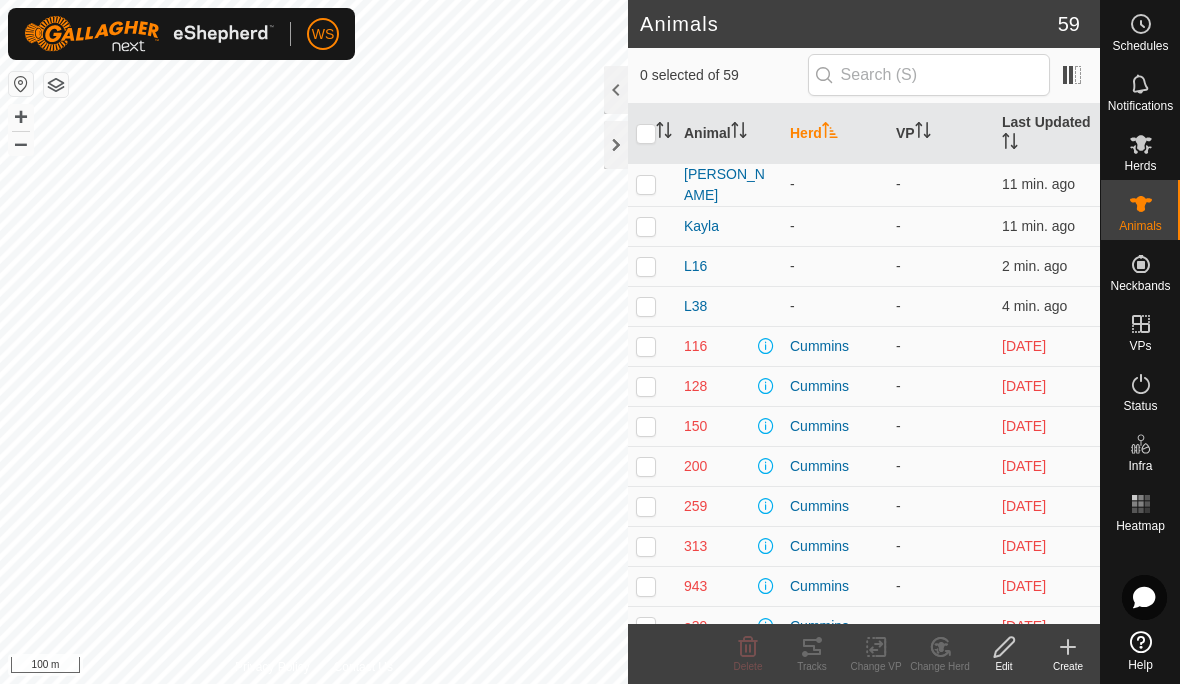 click at bounding box center [646, 184] 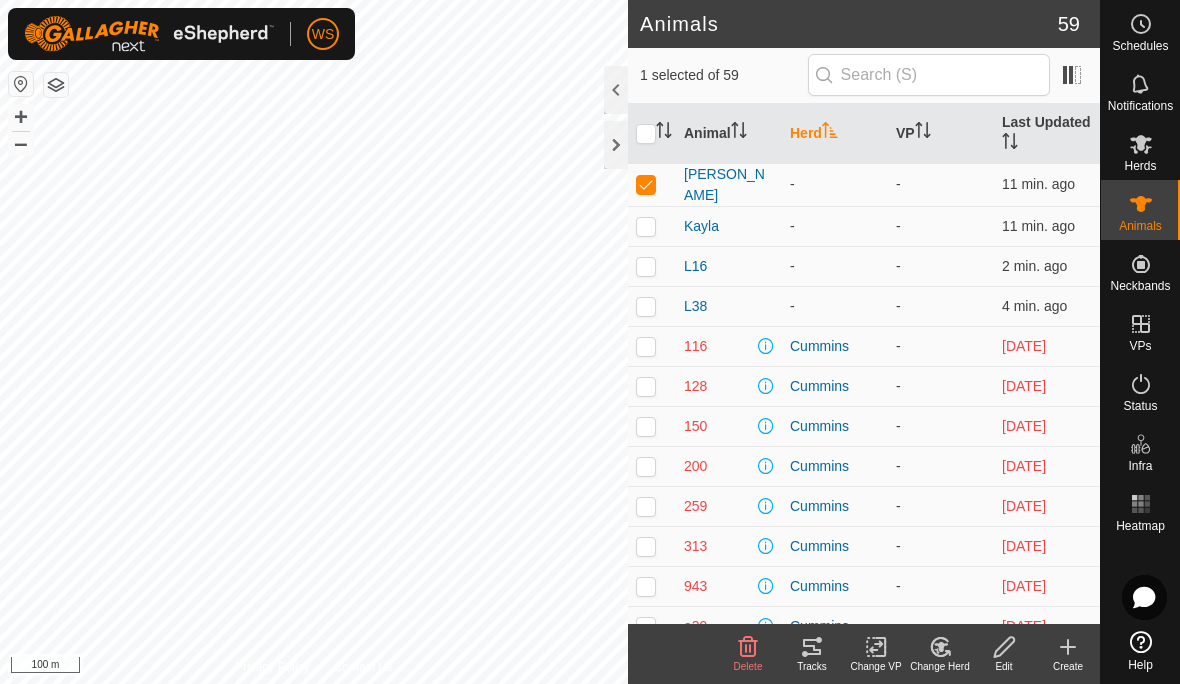 click at bounding box center (652, 226) 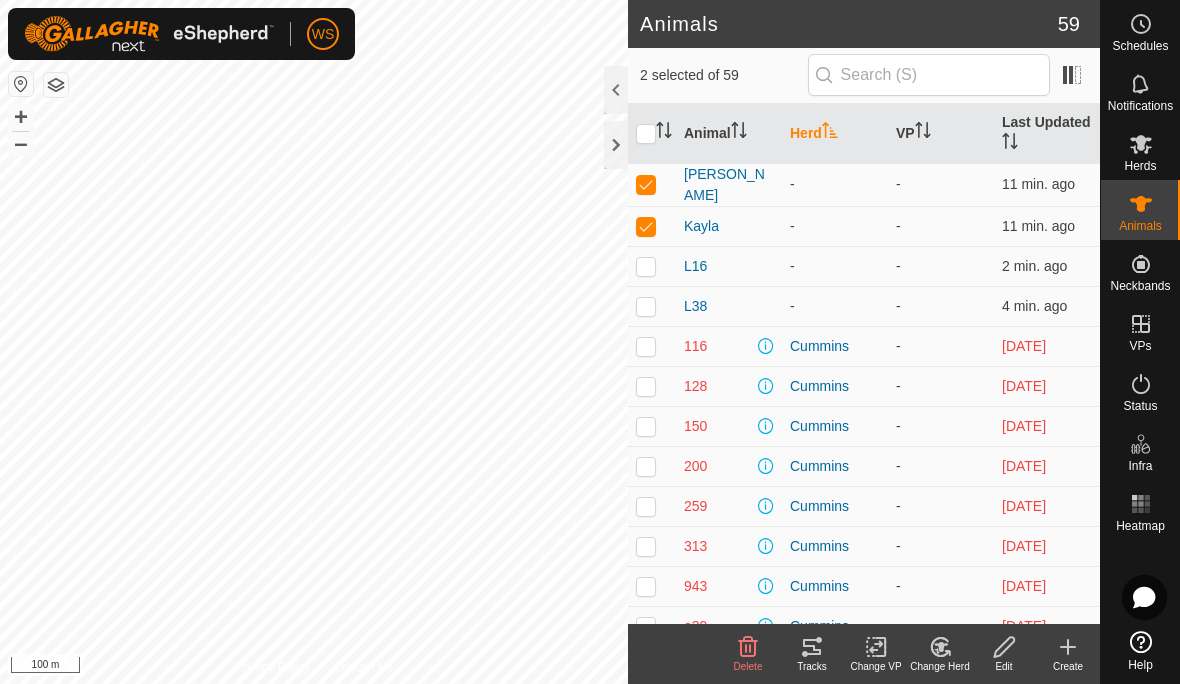 checkbox on "true" 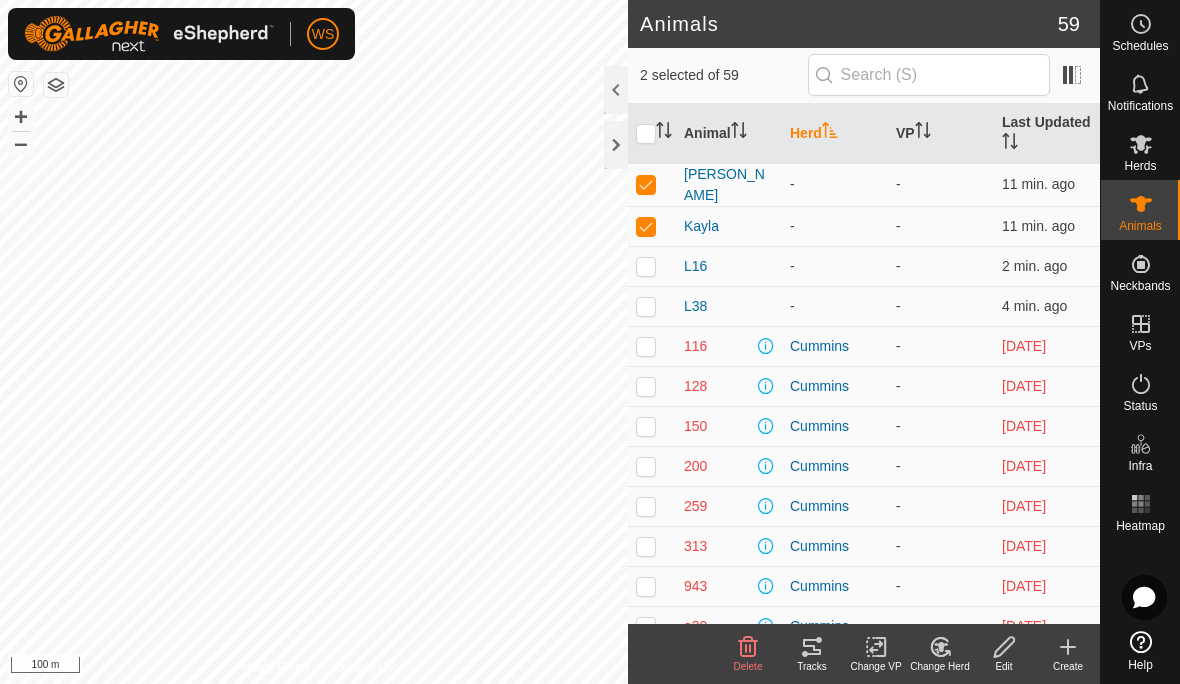 click at bounding box center [646, 266] 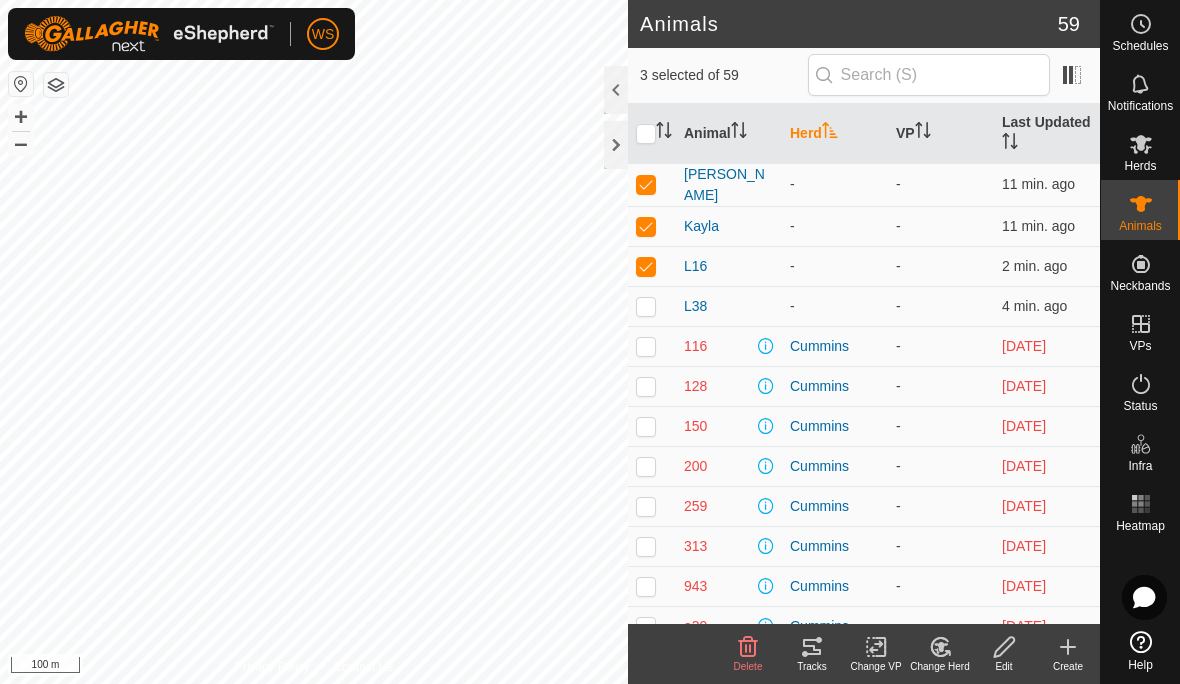 click at bounding box center (646, 306) 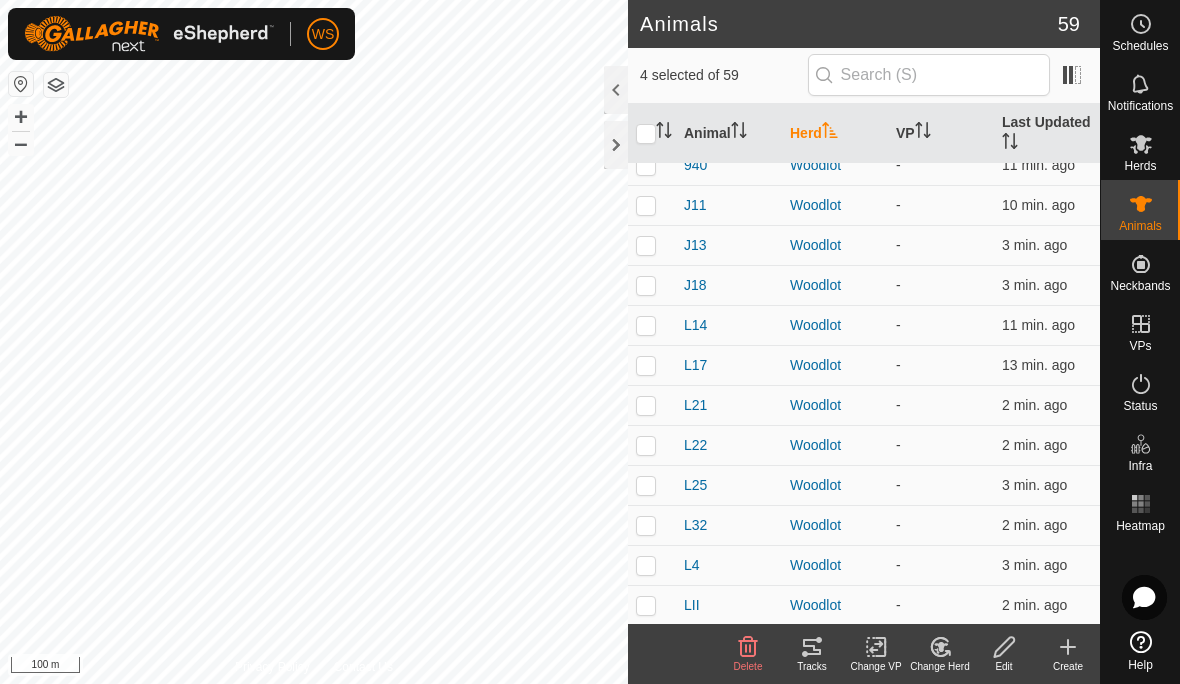 scroll, scrollTop: 1900, scrollLeft: 0, axis: vertical 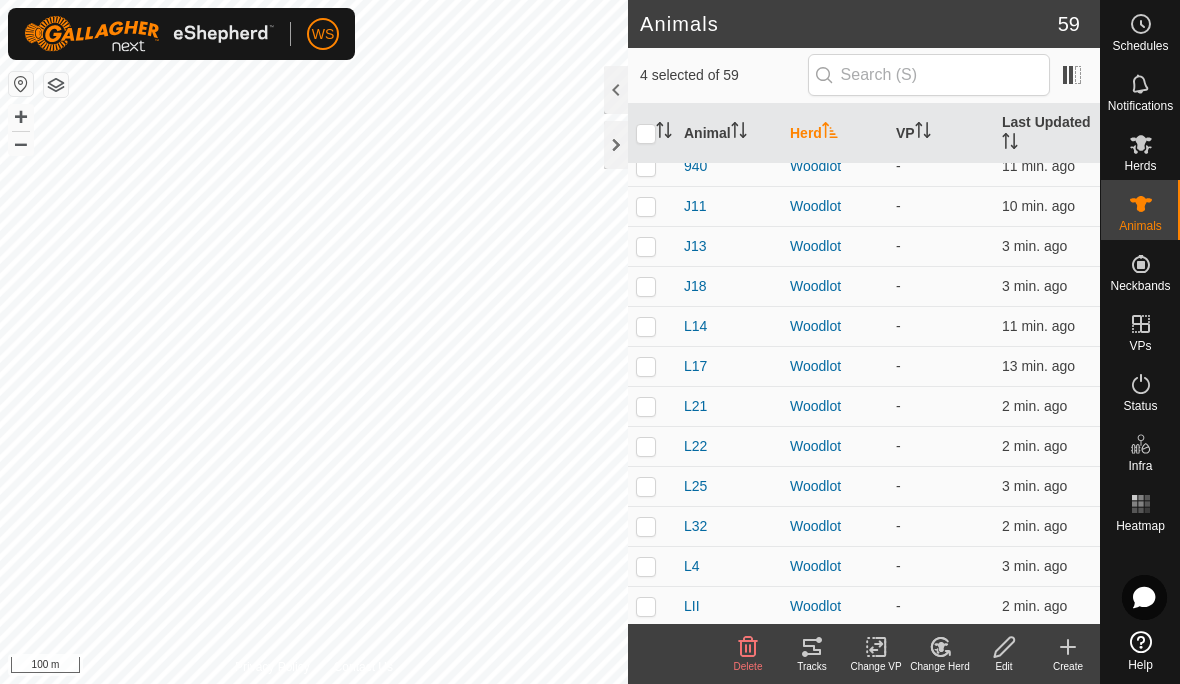 click 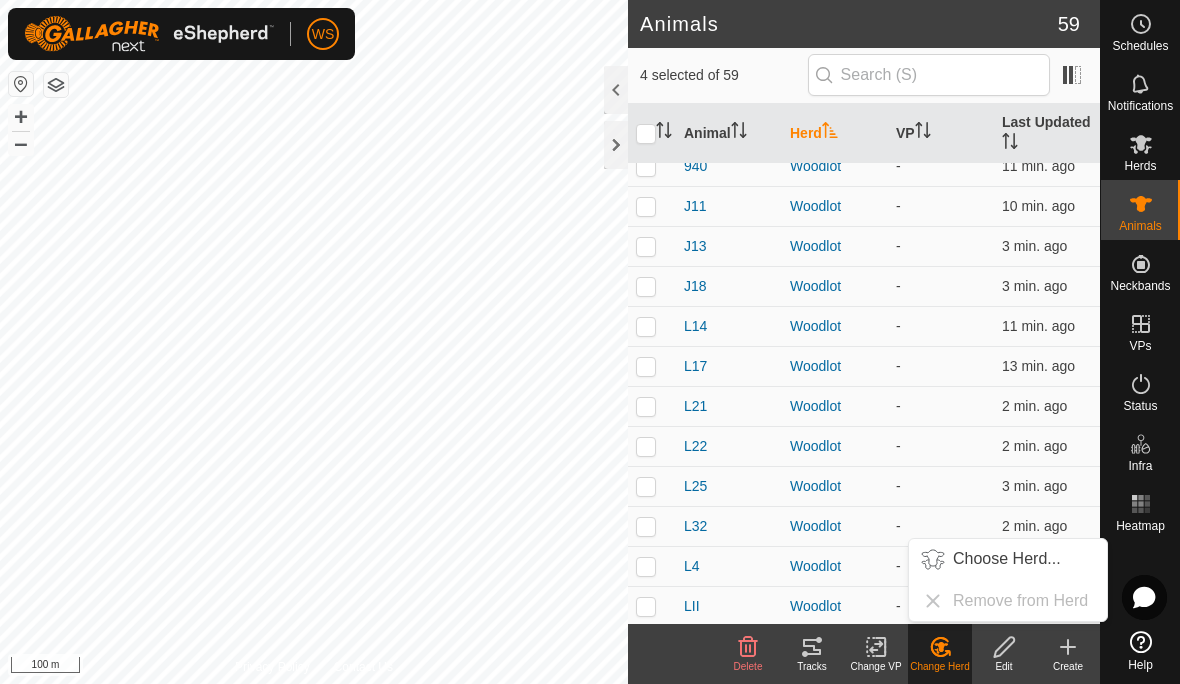 click on "Choose Herd..." at bounding box center [1007, 559] 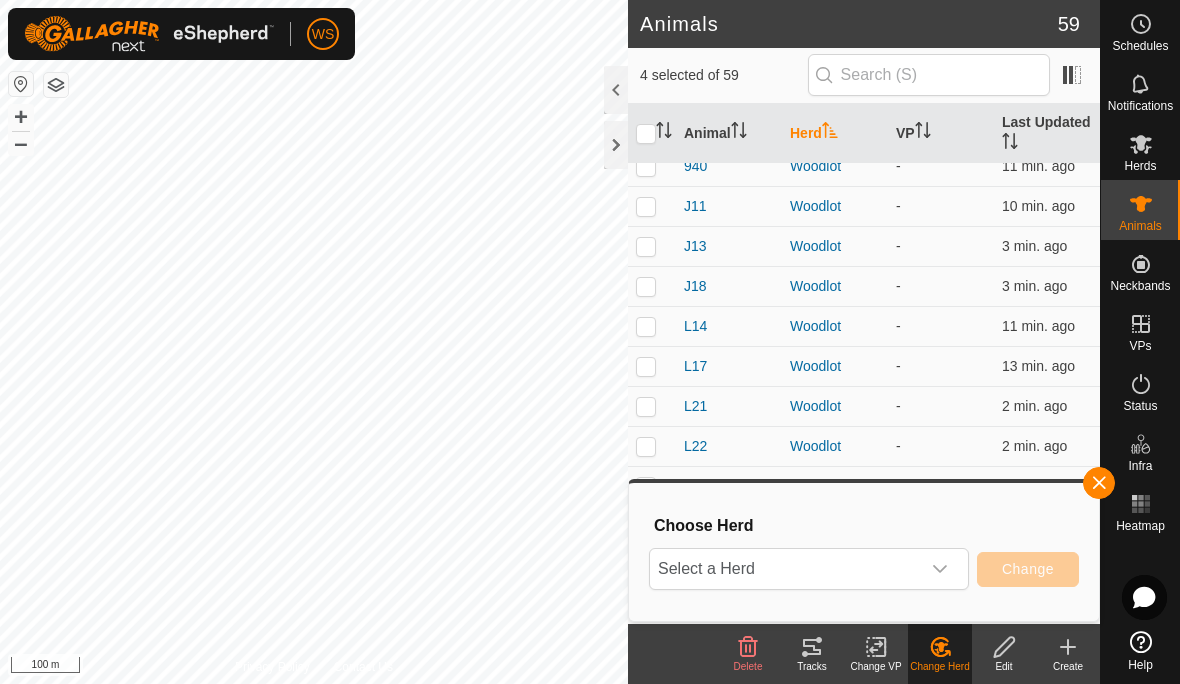 click at bounding box center (940, 569) 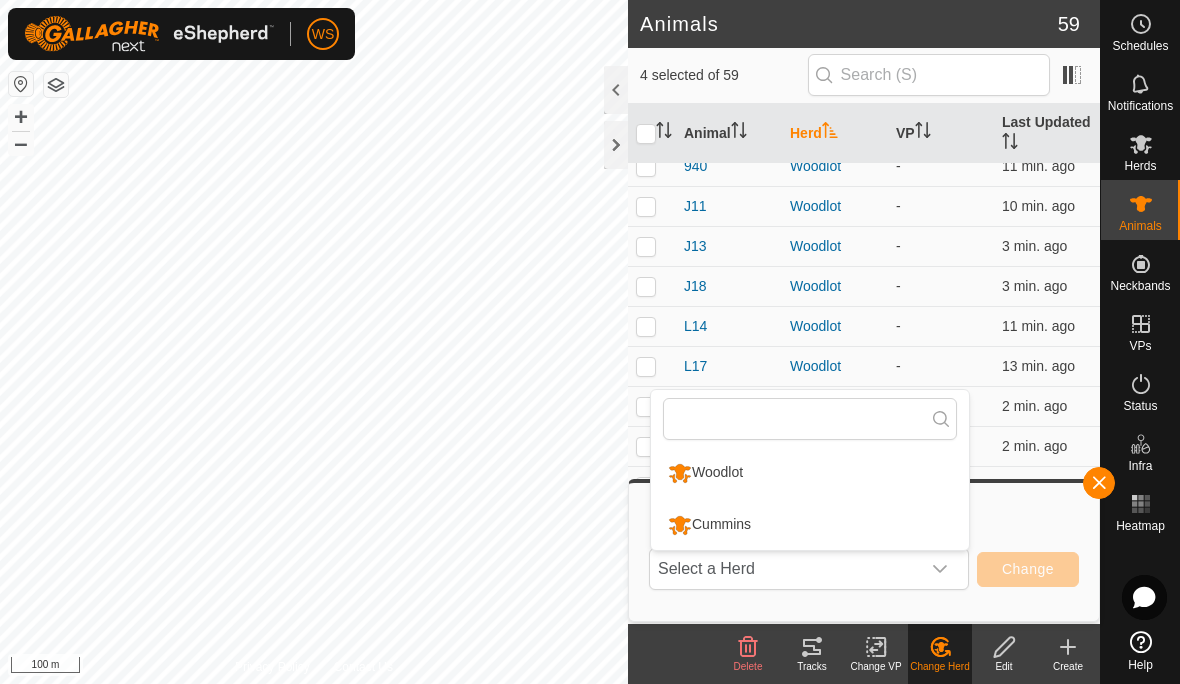 click on "Woodlot" at bounding box center (705, 473) 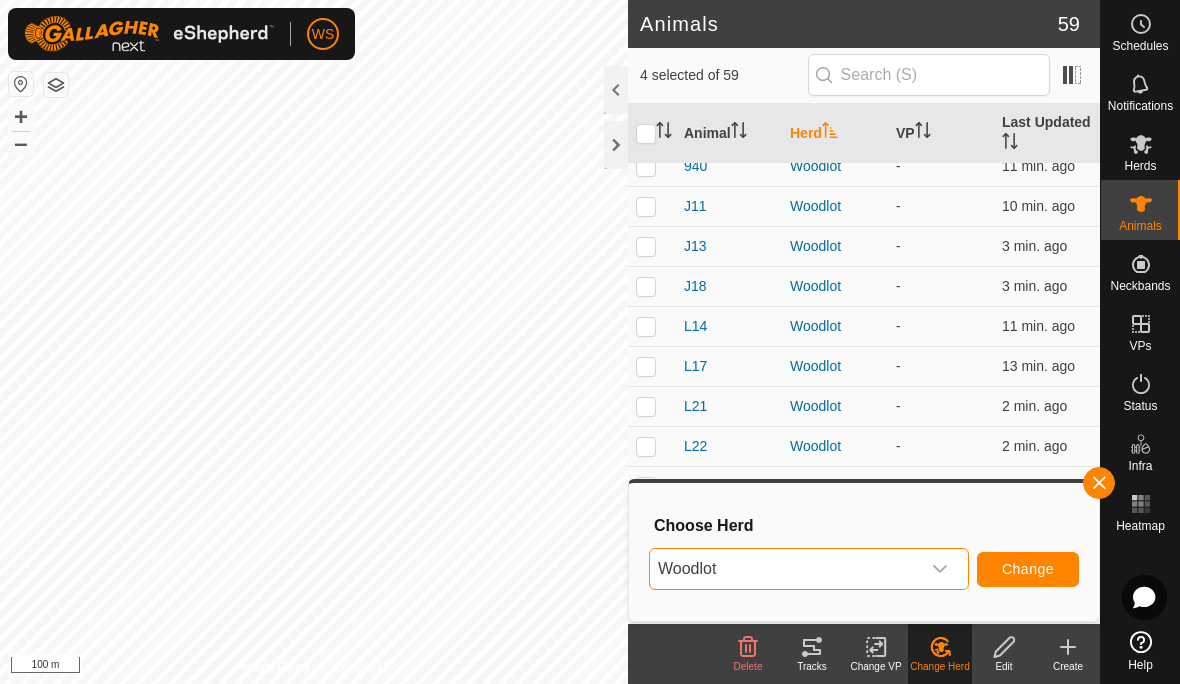 click on "Change" at bounding box center [1028, 569] 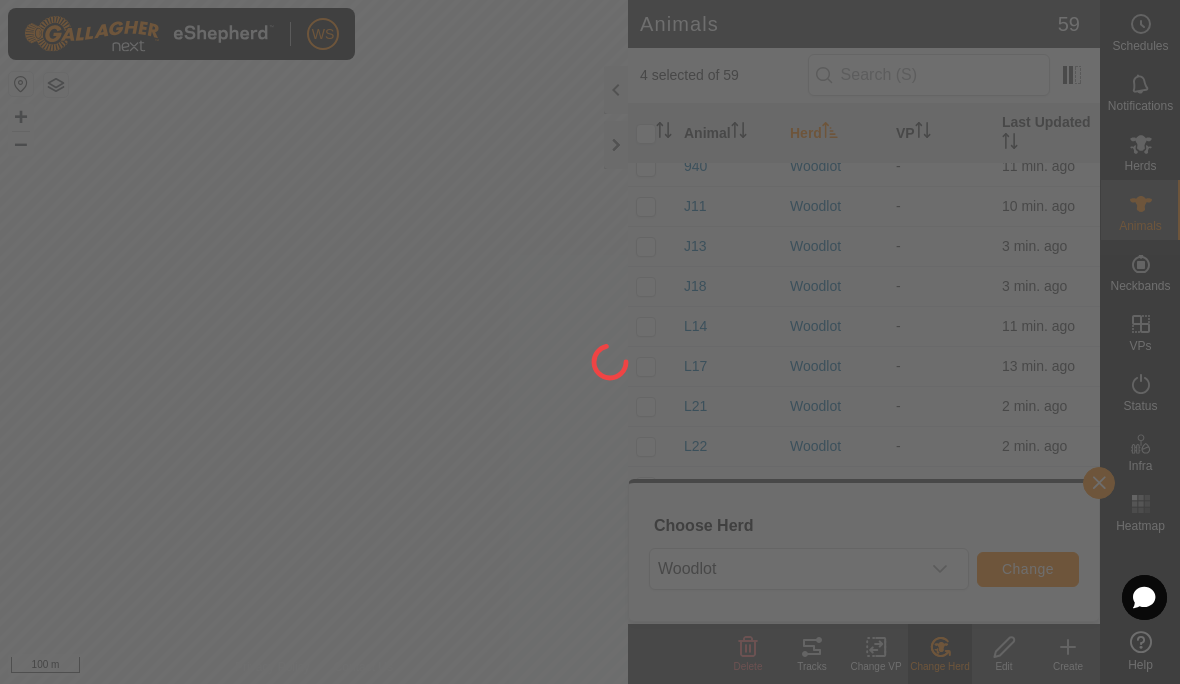 checkbox on "false" 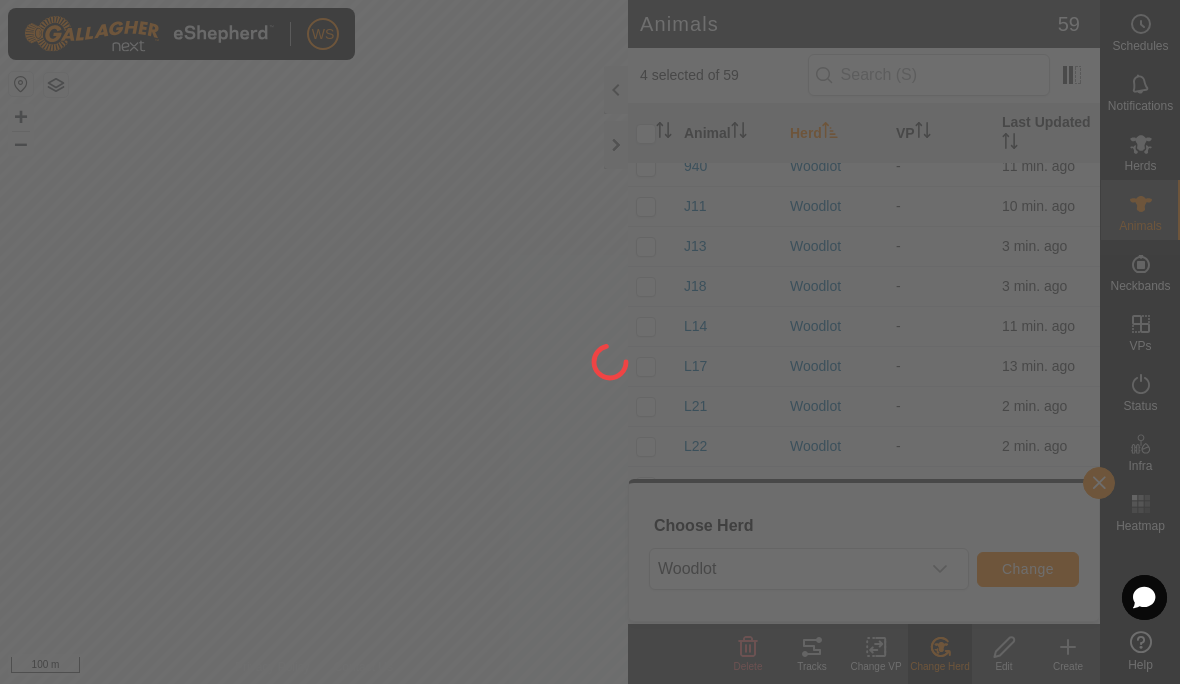 checkbox on "false" 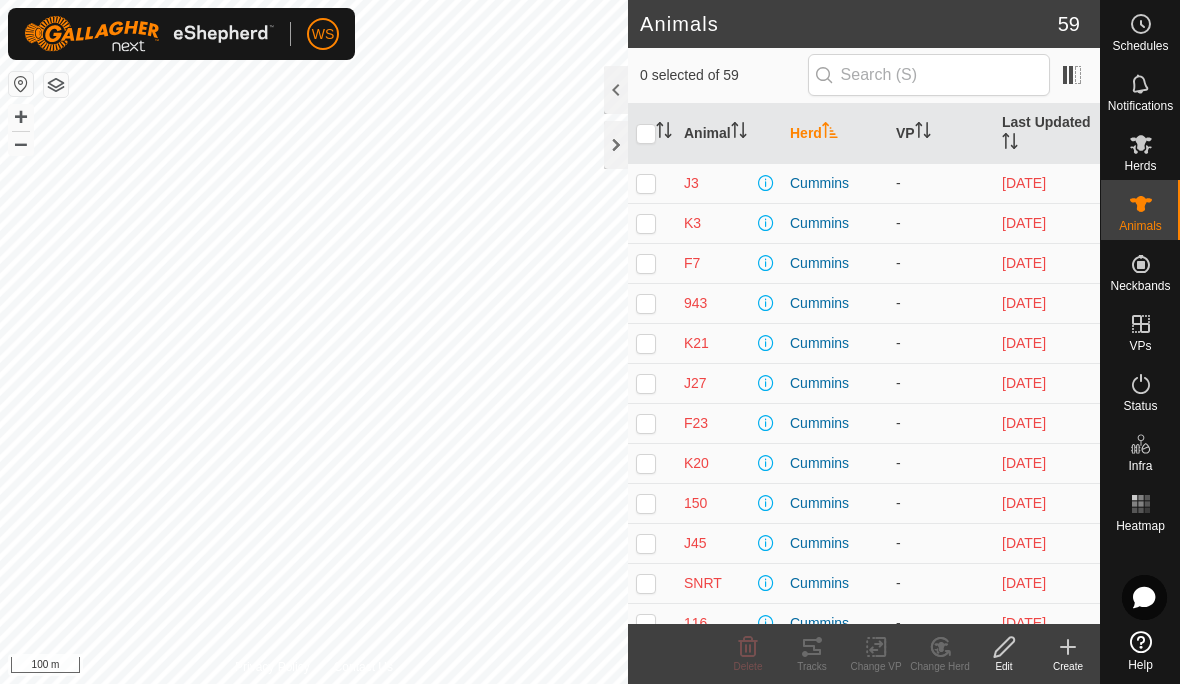 scroll, scrollTop: 0, scrollLeft: 0, axis: both 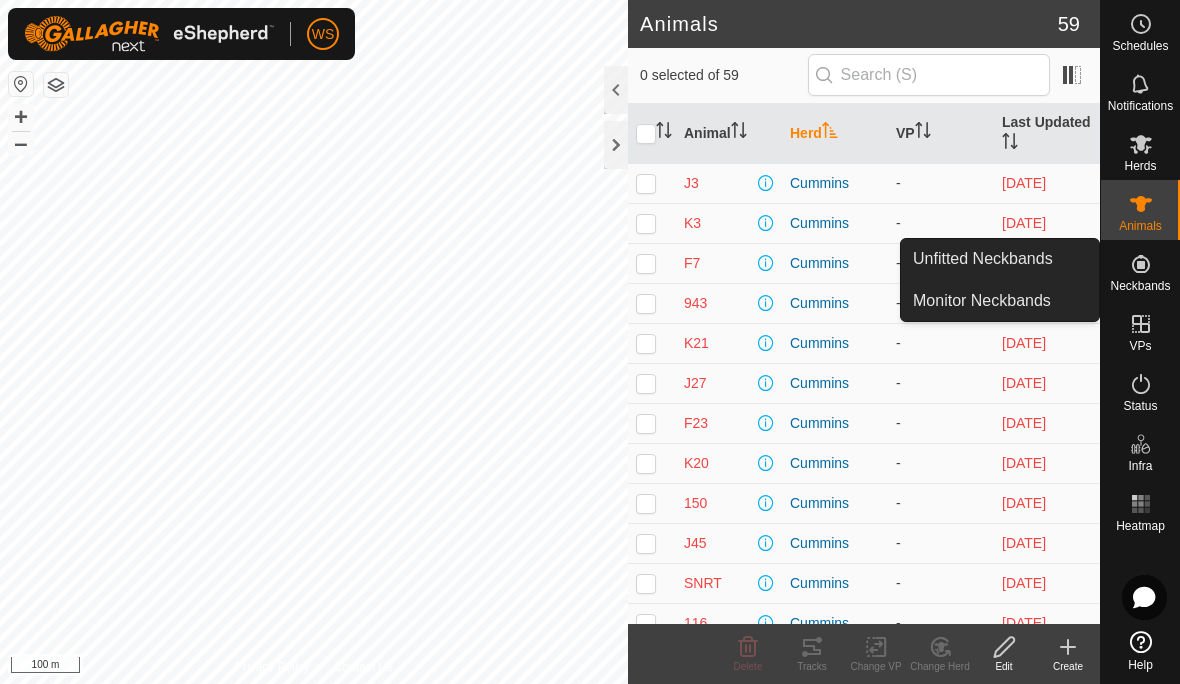 click on "Monitor Neckbands" at bounding box center (982, 301) 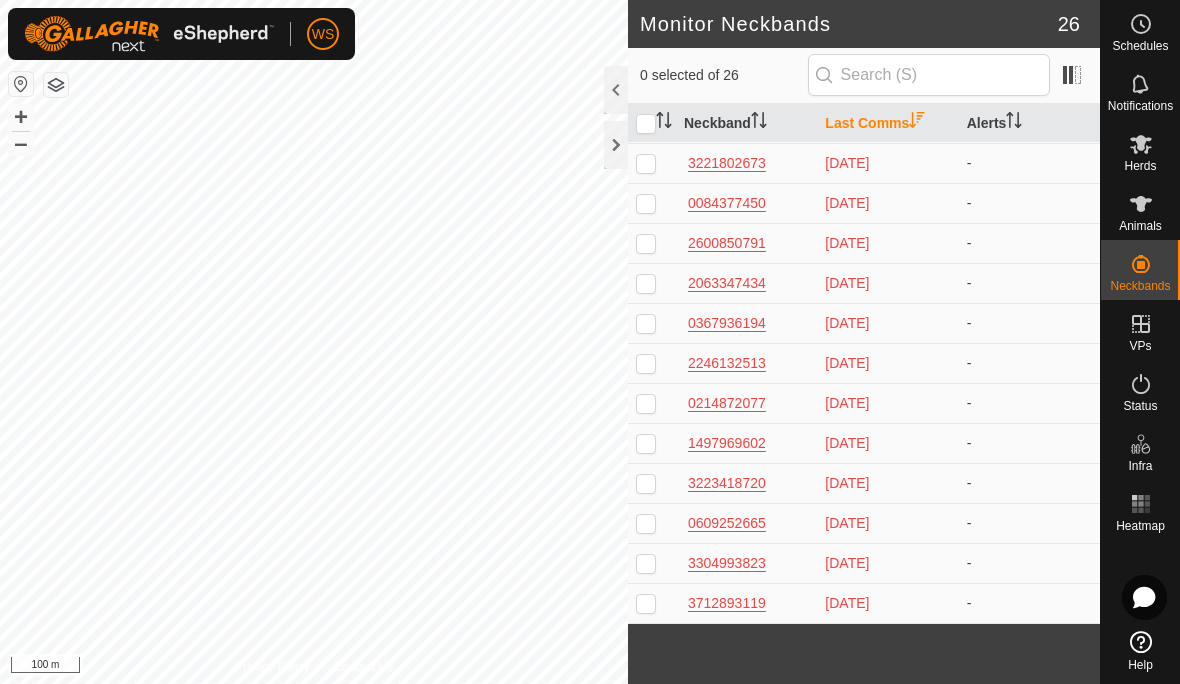 scroll, scrollTop: 559, scrollLeft: 0, axis: vertical 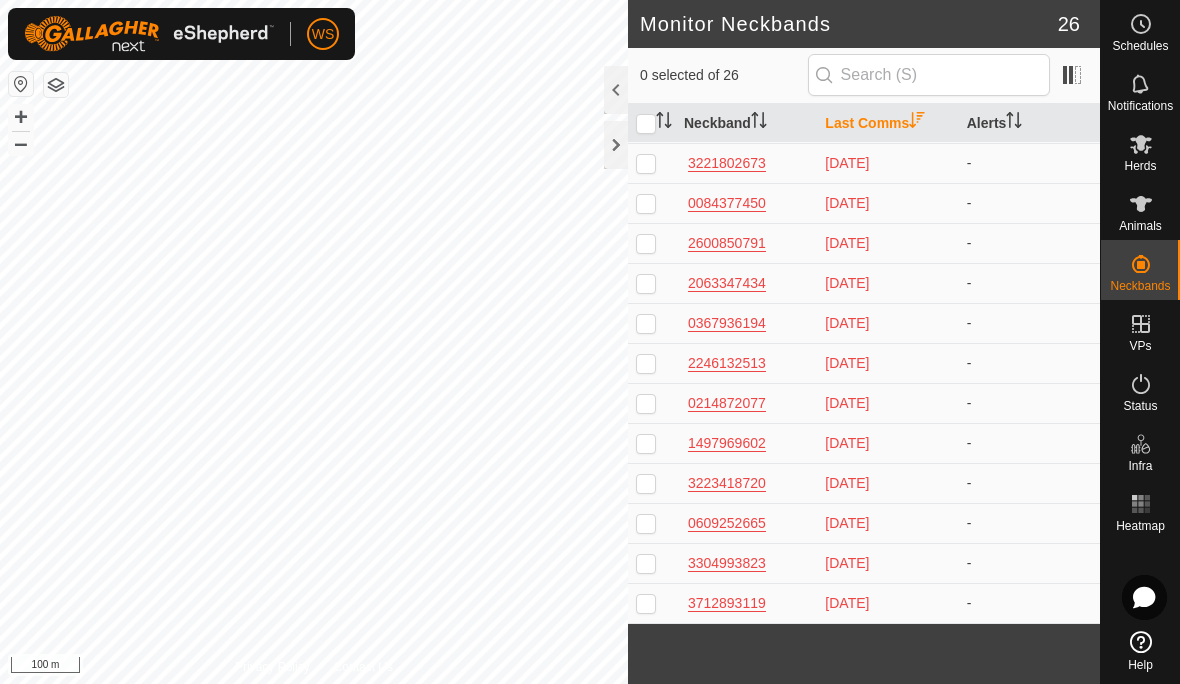 click on "0609252665" at bounding box center (746, 523) 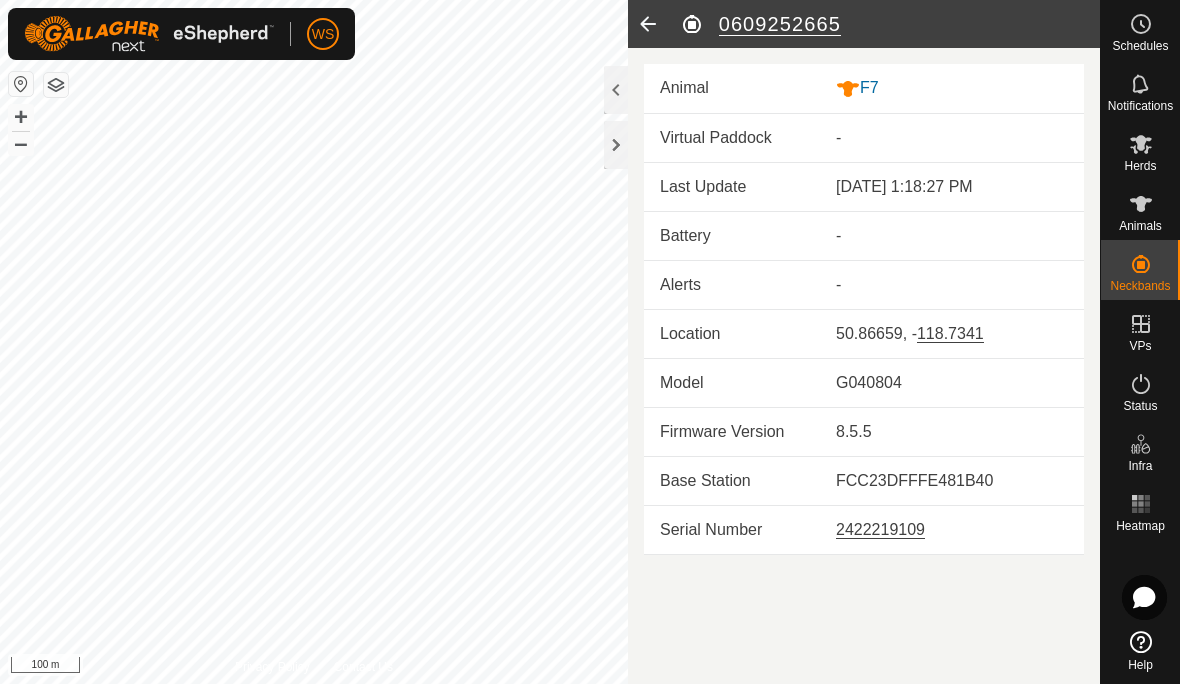 click 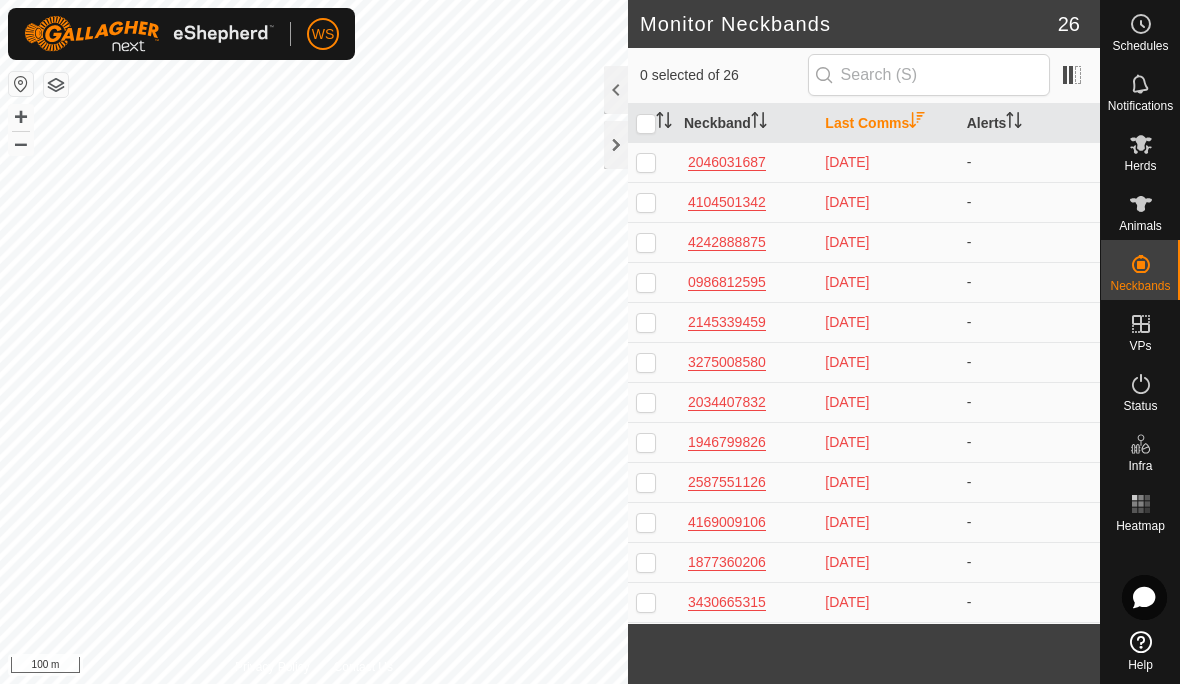 click at bounding box center [646, 162] 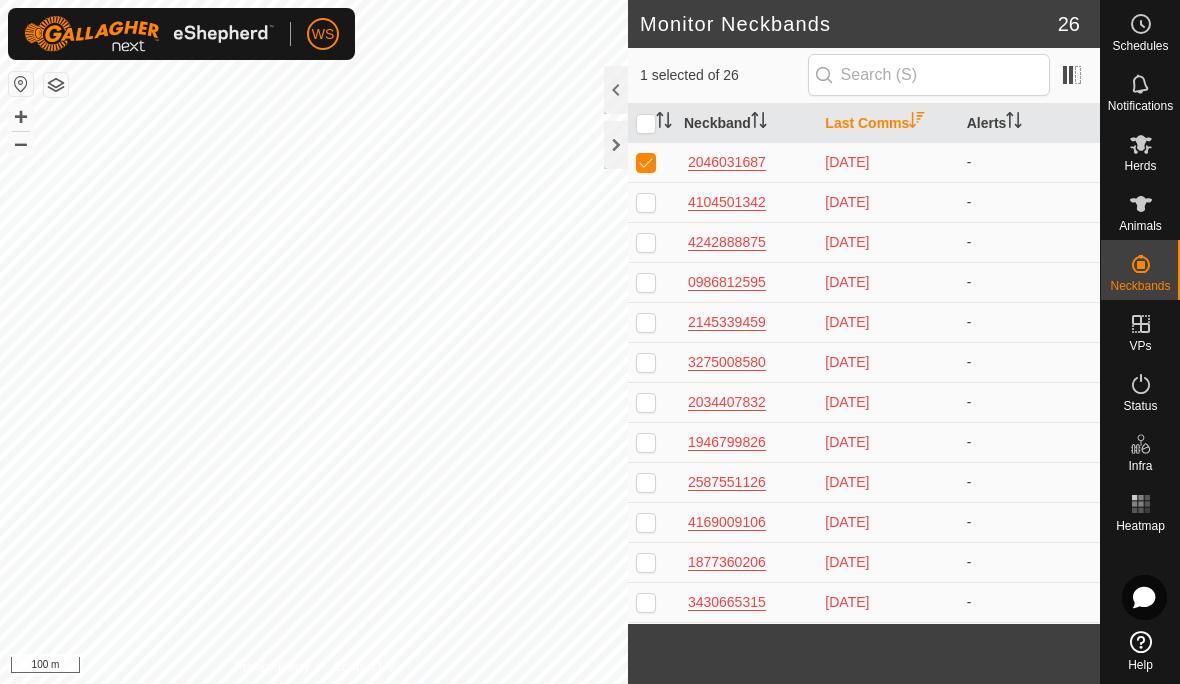 click at bounding box center (646, 202) 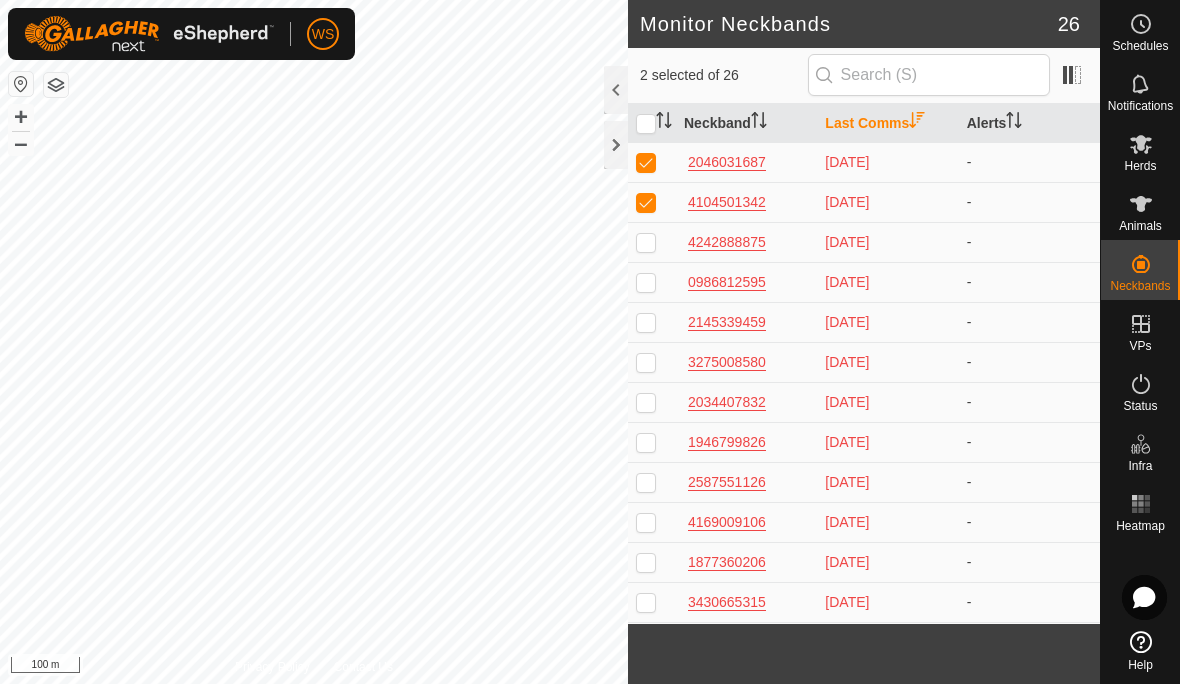 click at bounding box center [646, 162] 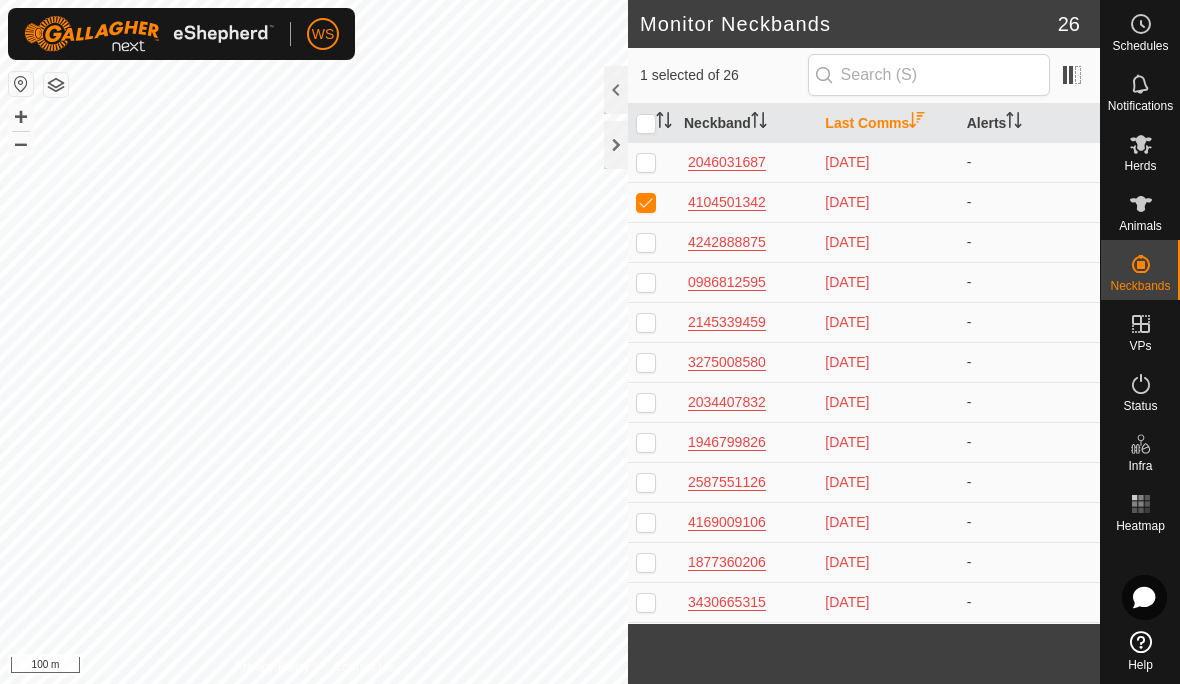 click at bounding box center (646, 162) 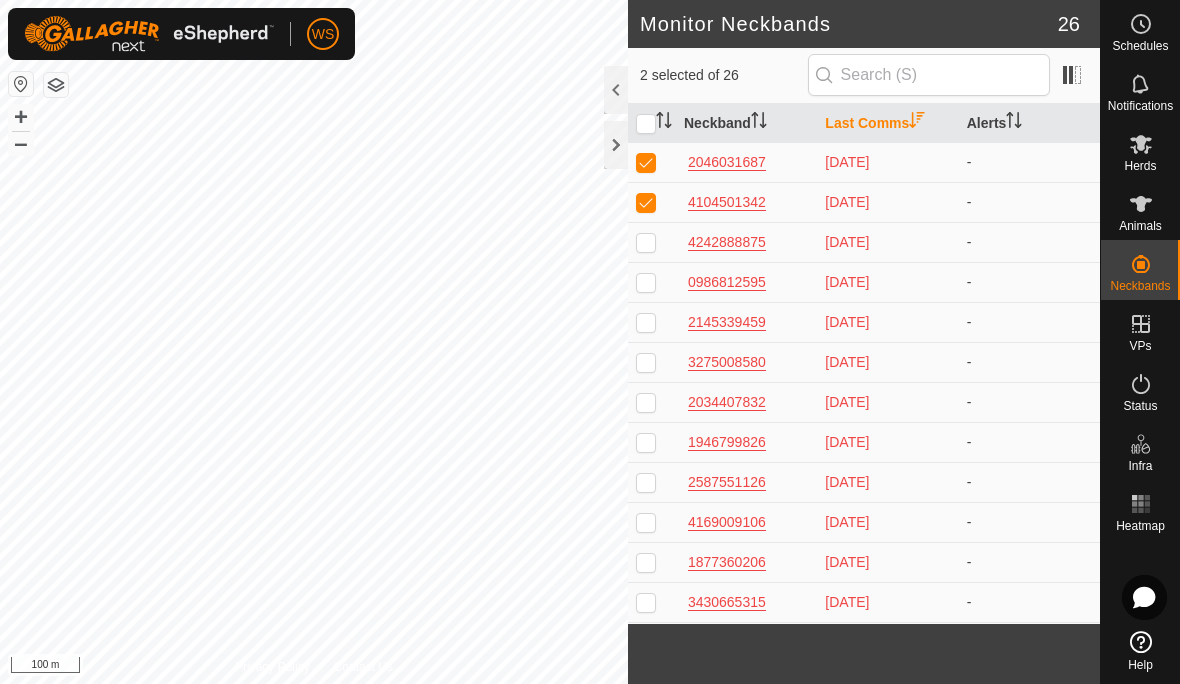 click at bounding box center (652, 162) 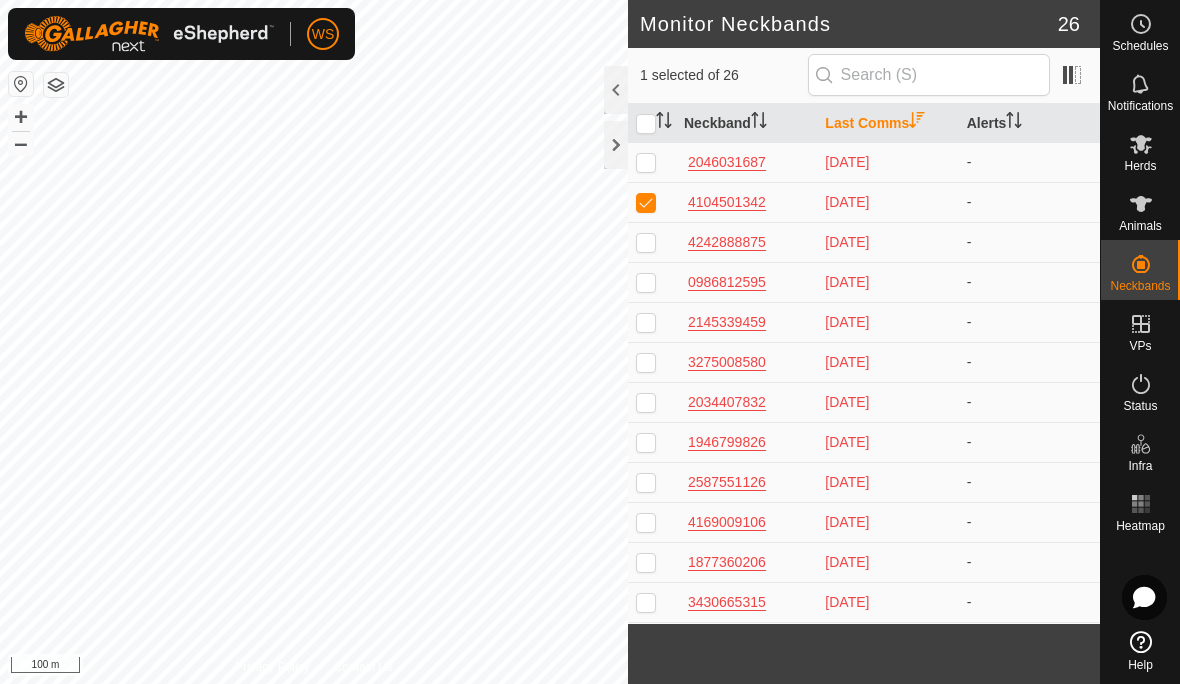 click at bounding box center [646, 202] 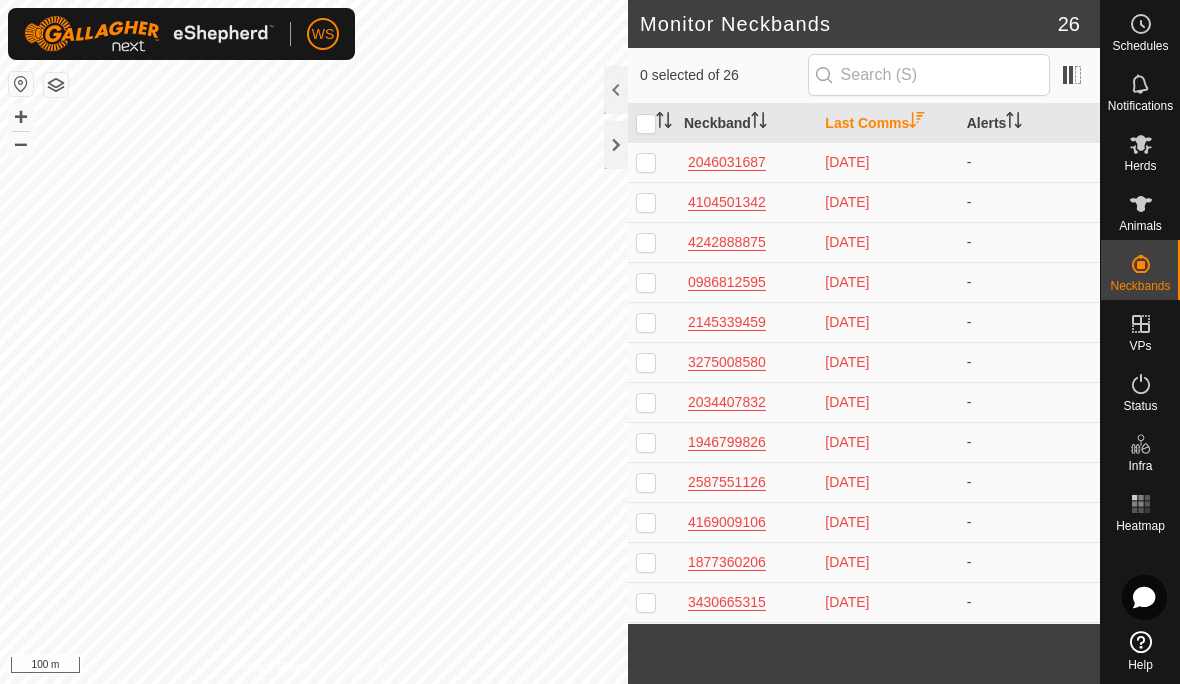 click 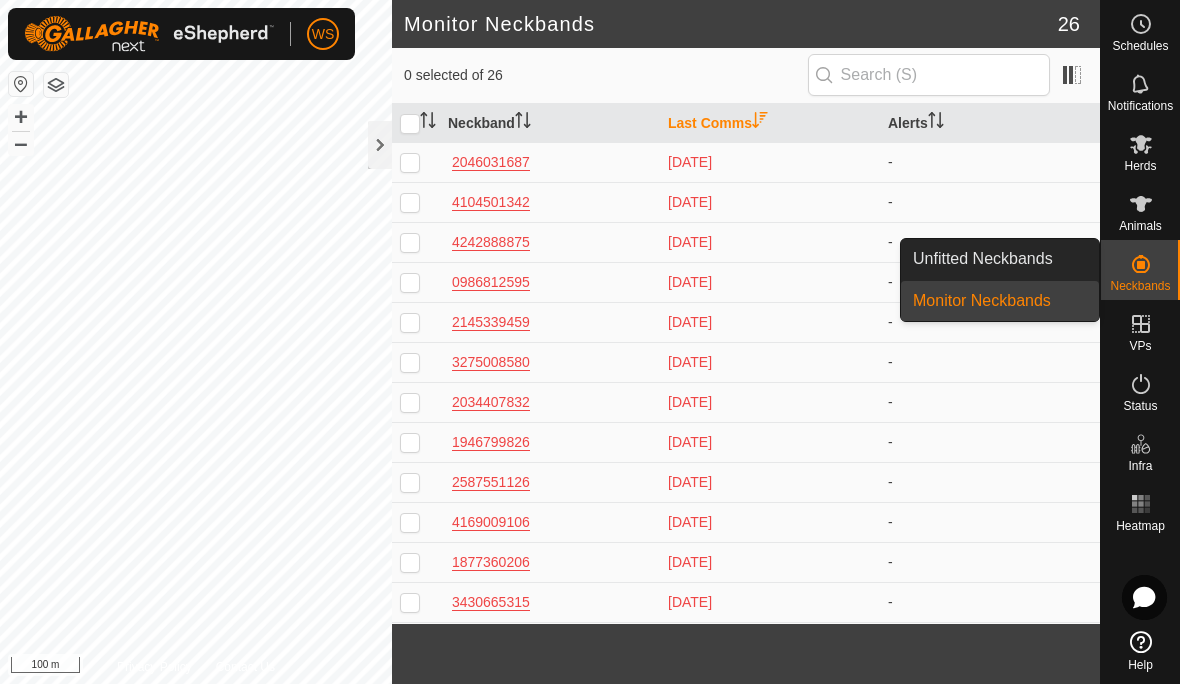 click on "Unfitted Neckbands" at bounding box center [1000, 259] 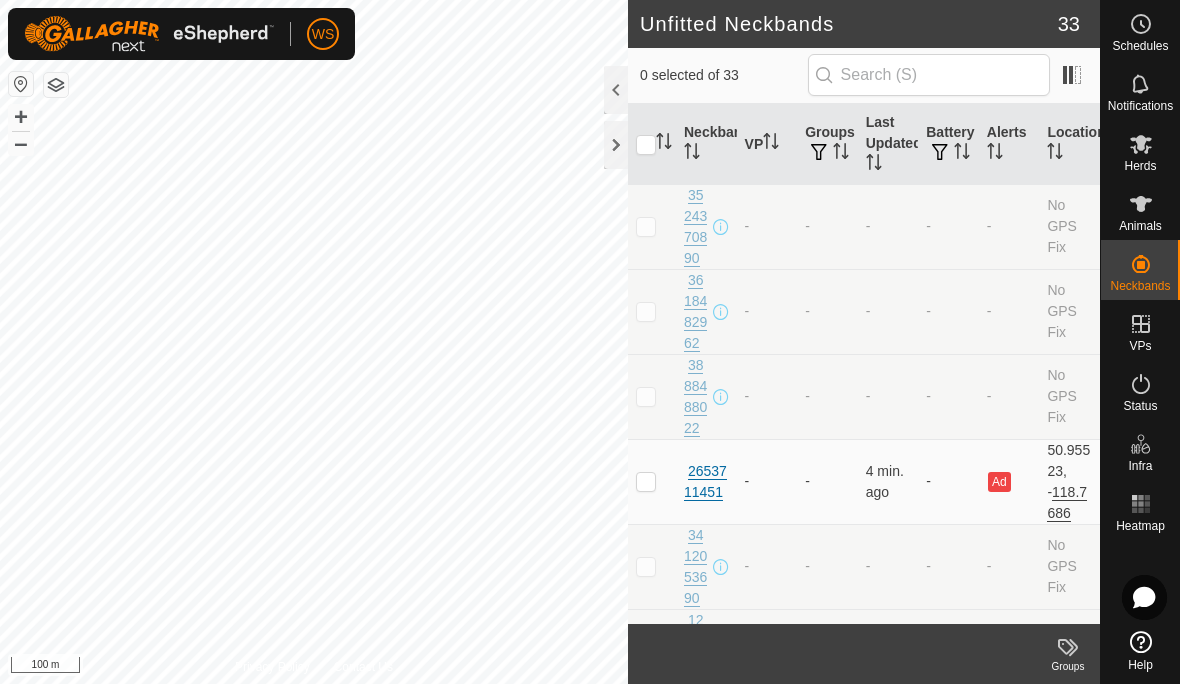 click at bounding box center (646, 481) 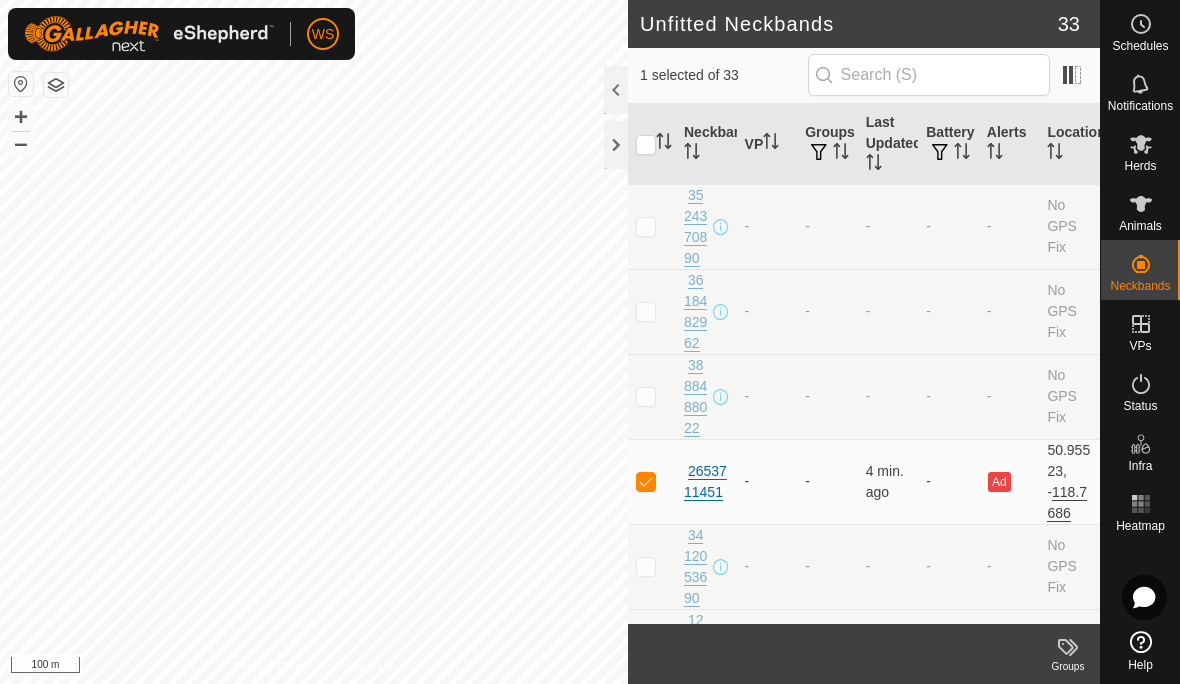 click on "2653711451" at bounding box center [706, 482] 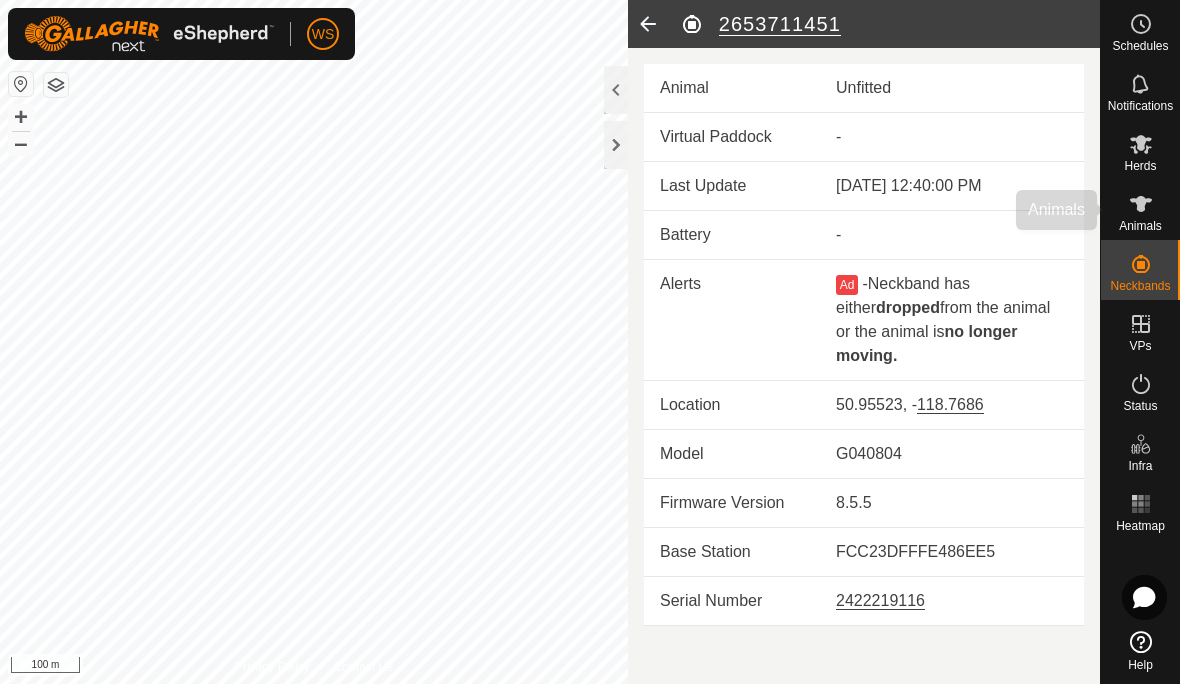 click at bounding box center [1141, 204] 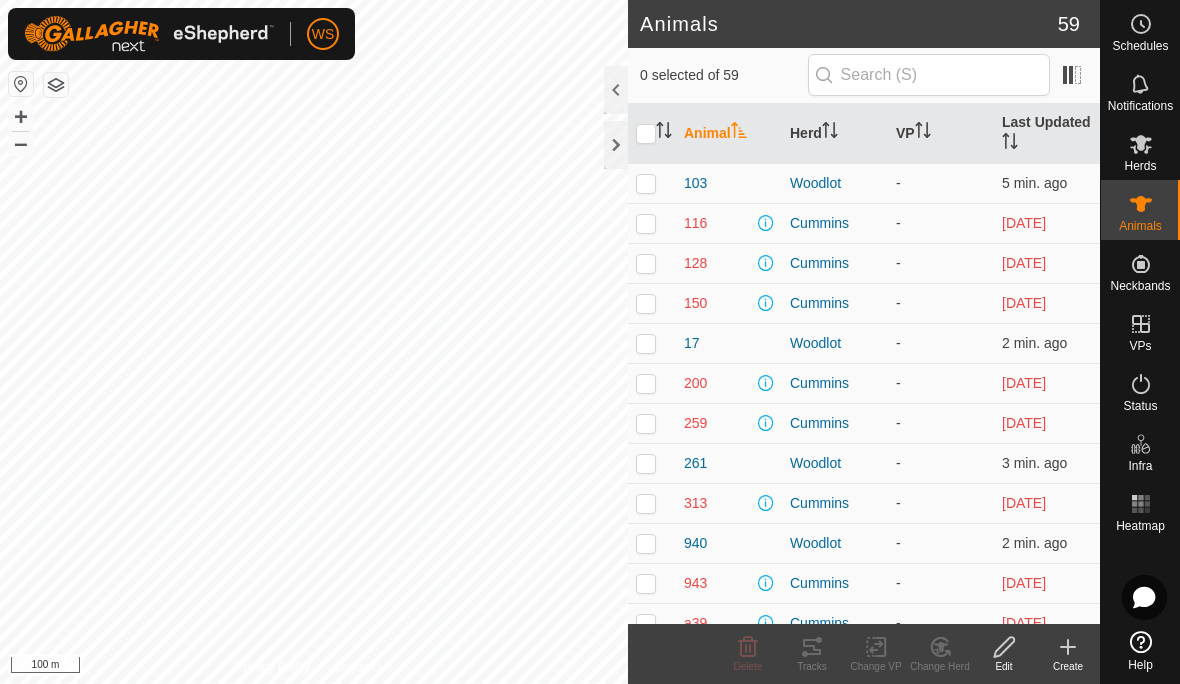 click 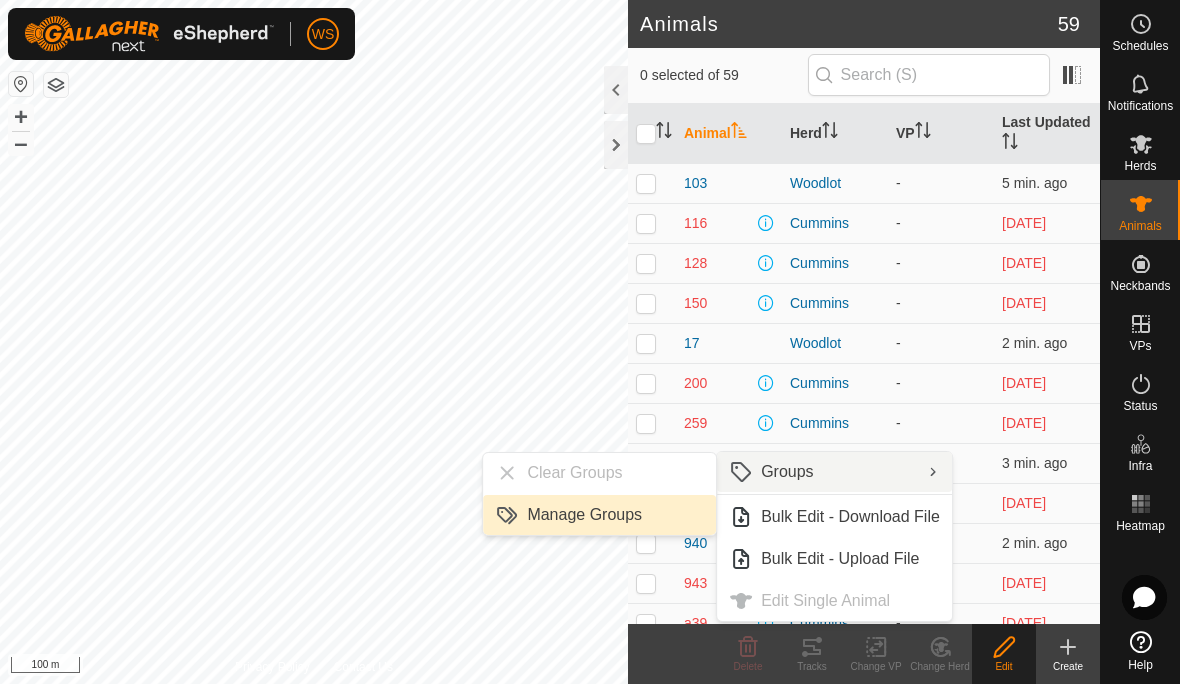 click on "Manage Groups" at bounding box center [584, 515] 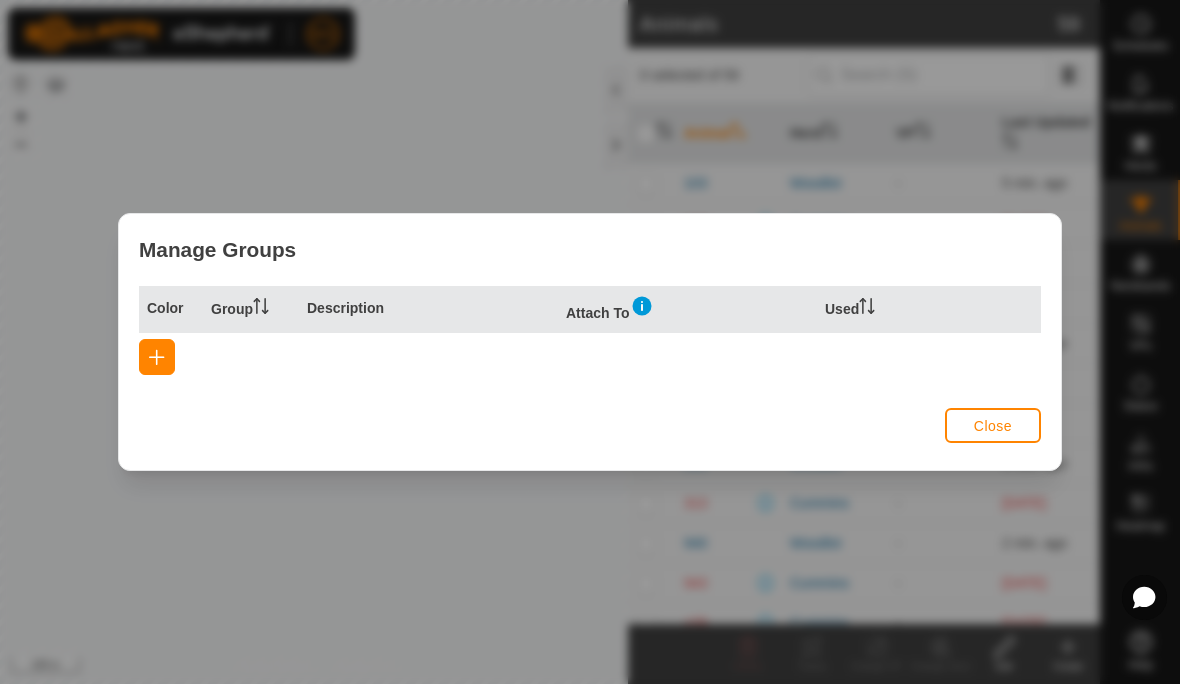 click on "Close" 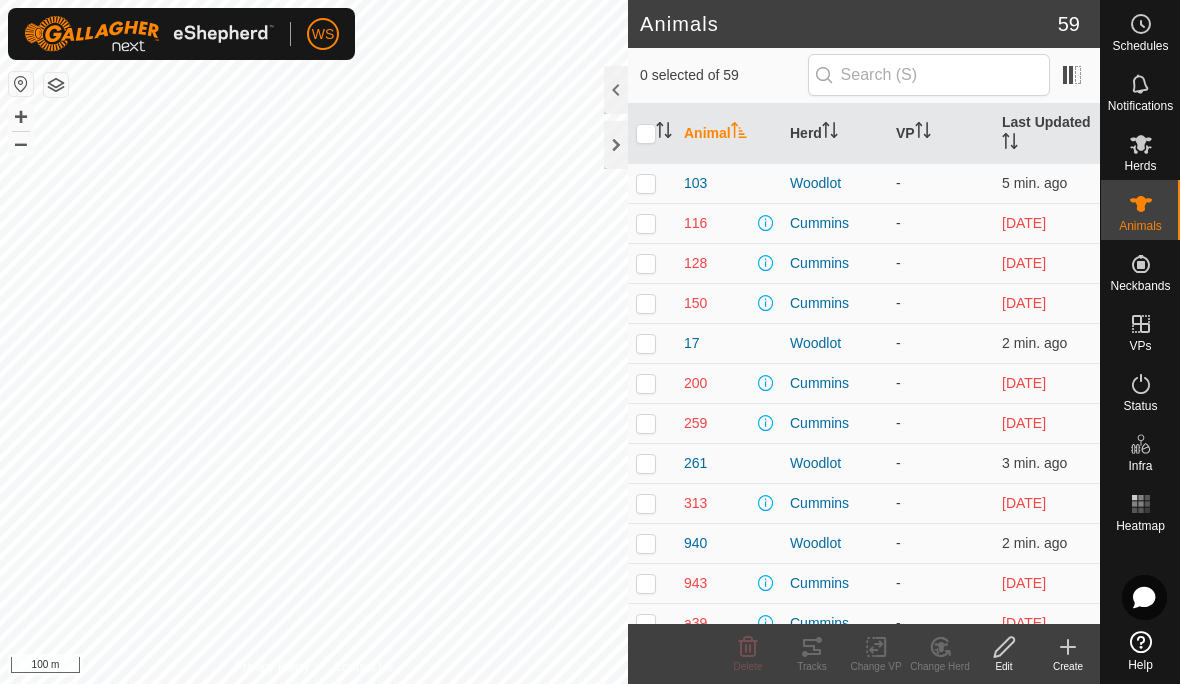 click 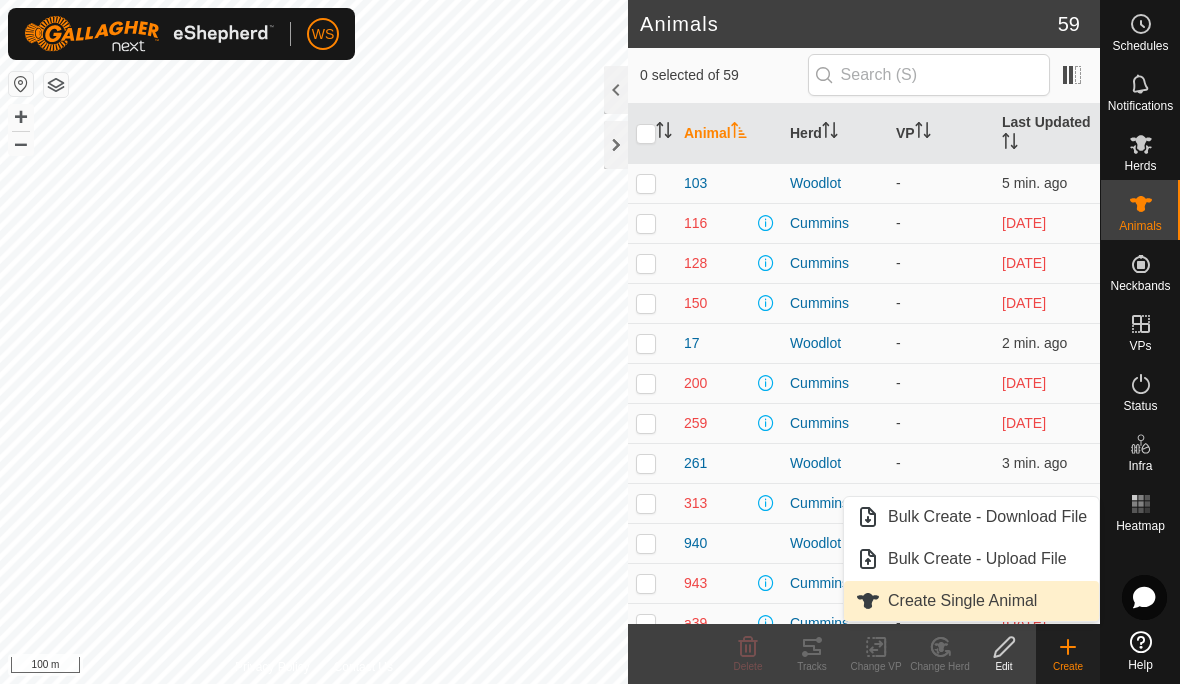 click on "Create Single Animal" at bounding box center (962, 601) 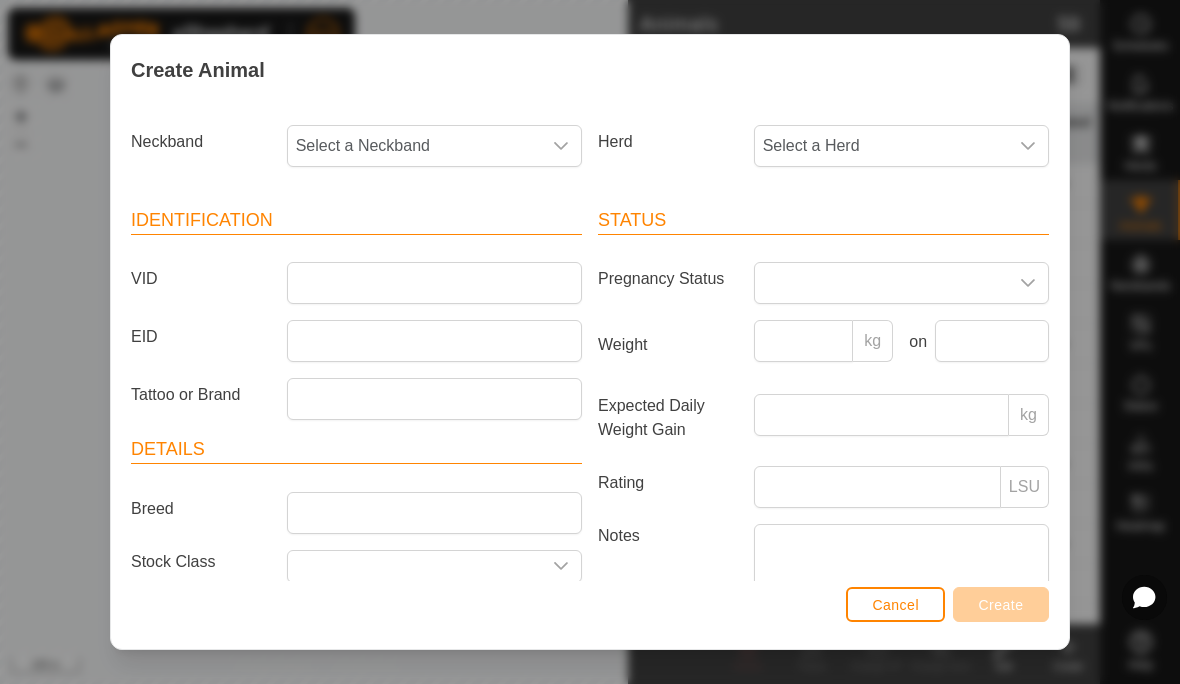 click on "Select a Neckband" at bounding box center (414, 146) 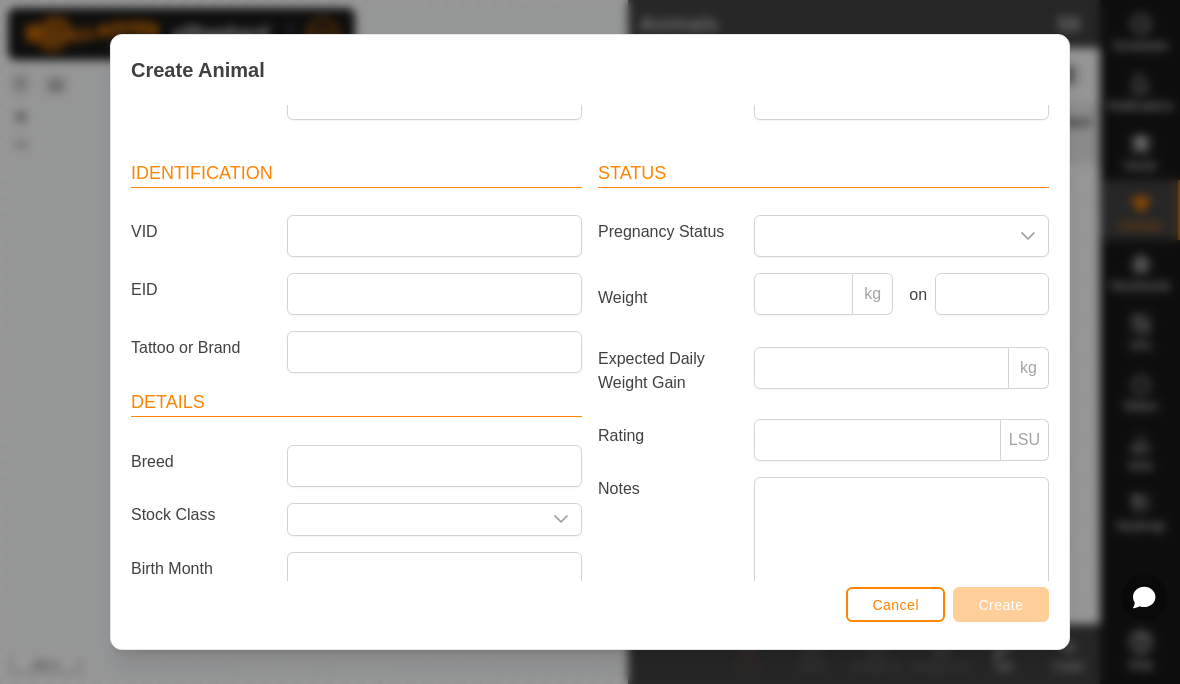 scroll, scrollTop: 0, scrollLeft: 0, axis: both 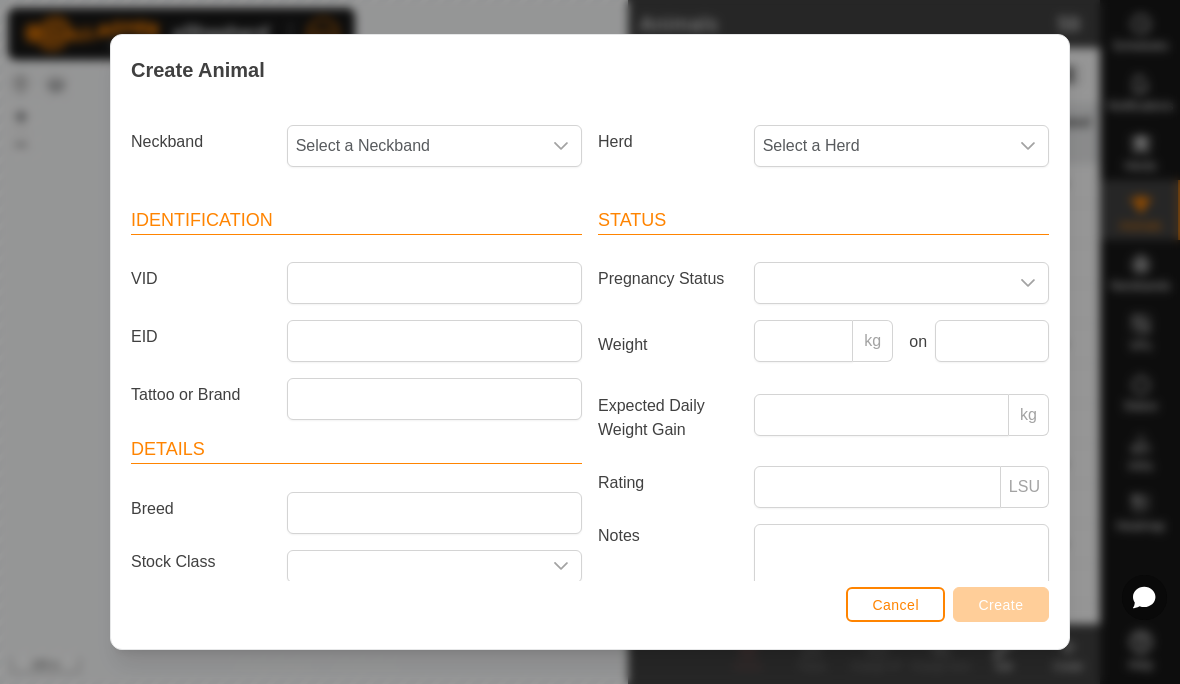 click 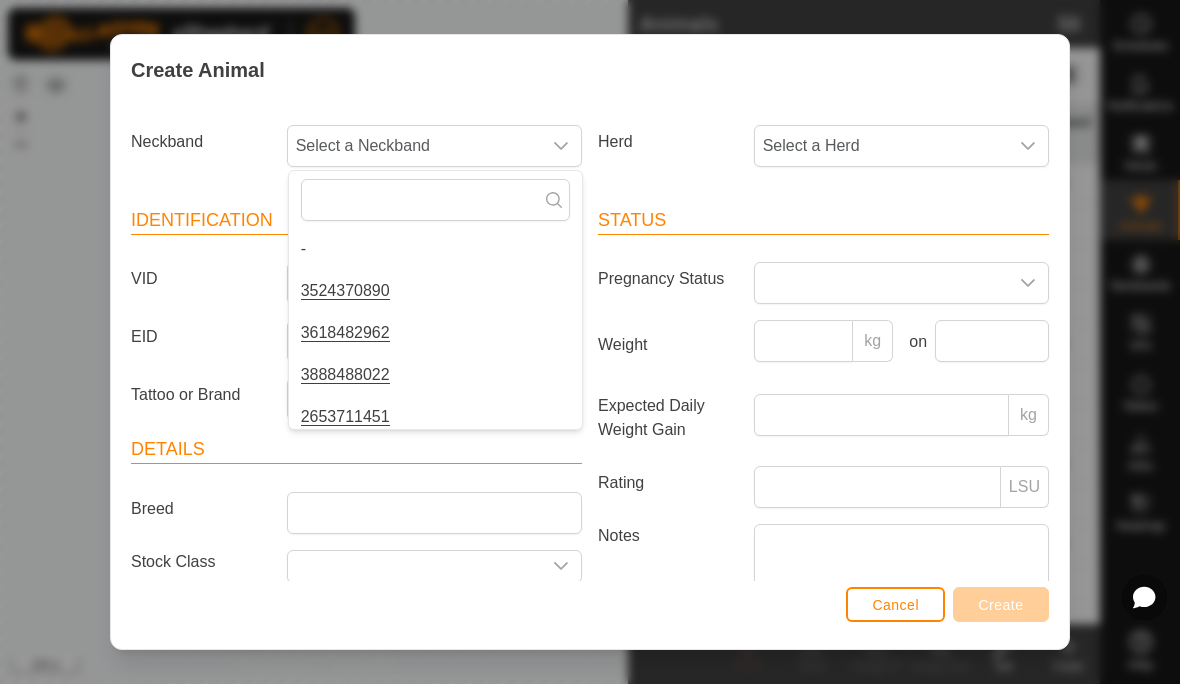 scroll, scrollTop: 0, scrollLeft: 0, axis: both 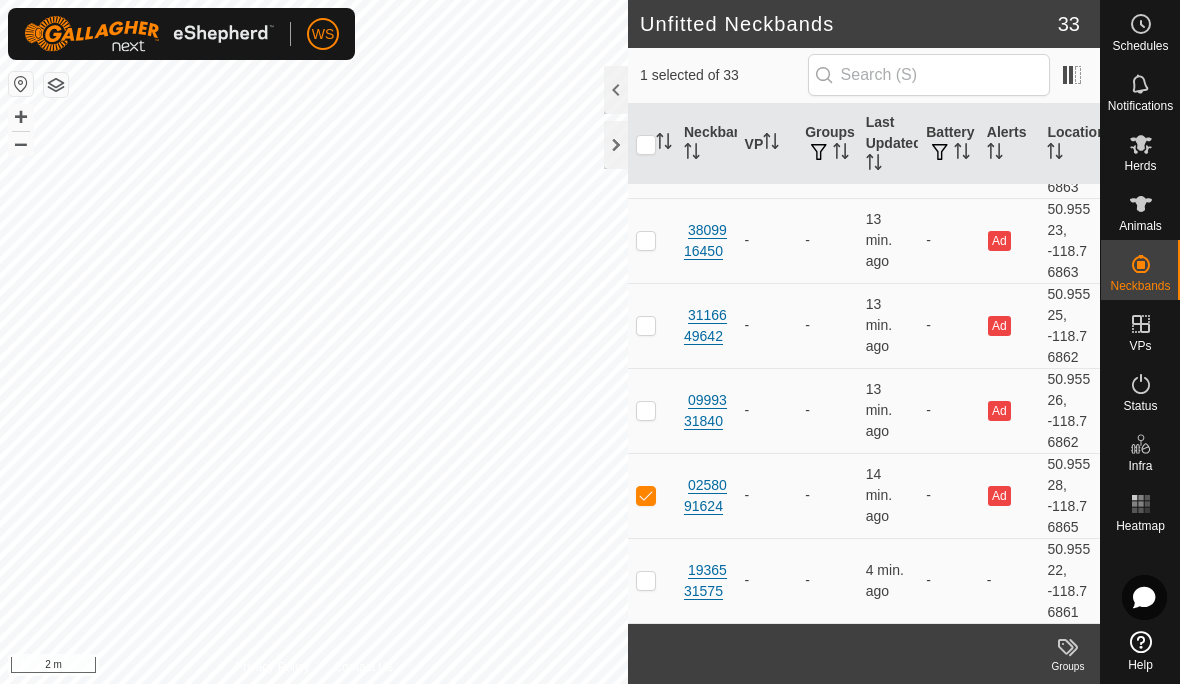click on "Animals" at bounding box center [1140, 226] 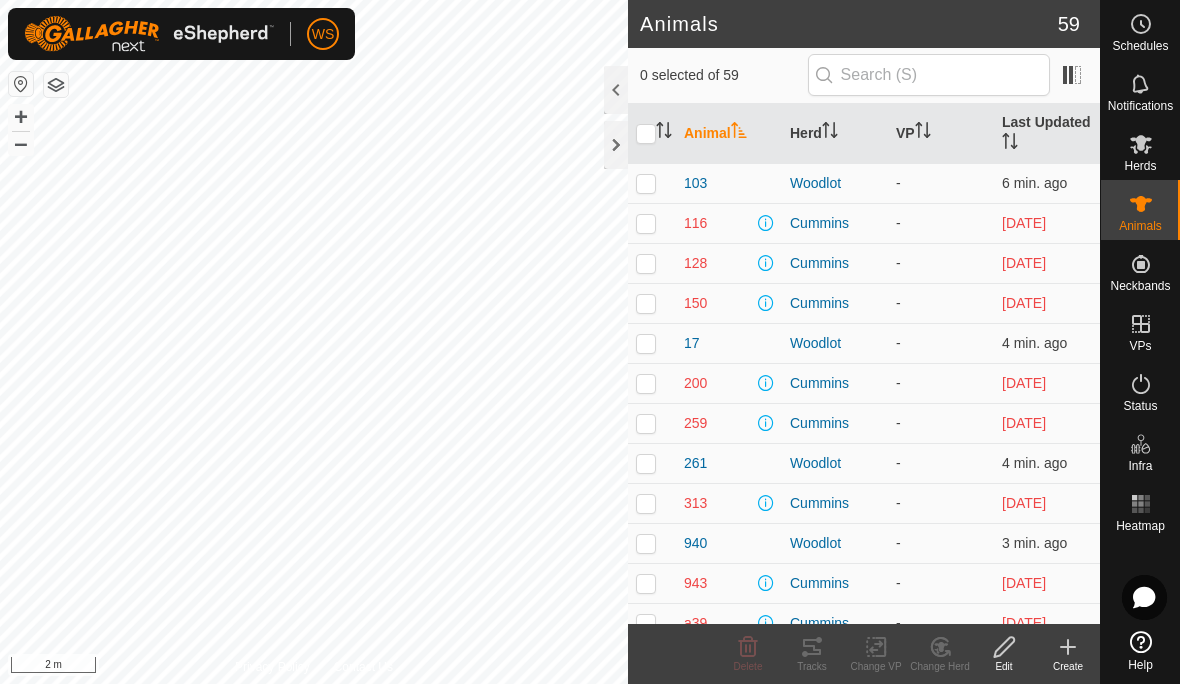 click 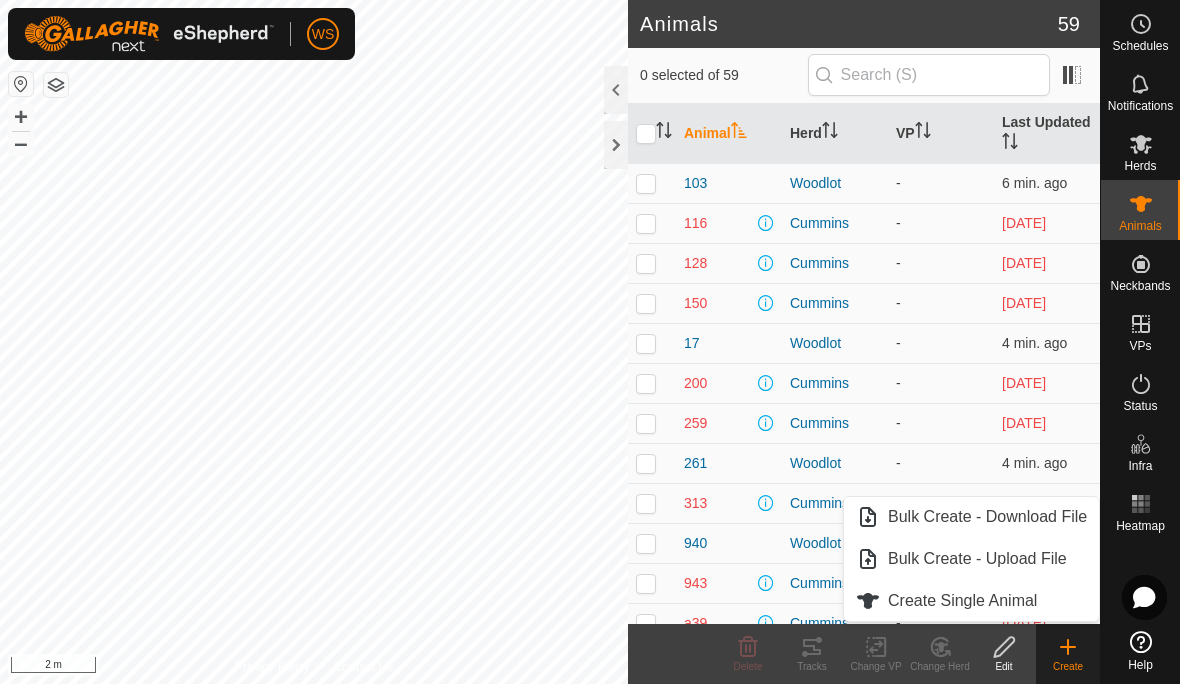 click on "Create Single Animal" at bounding box center [962, 601] 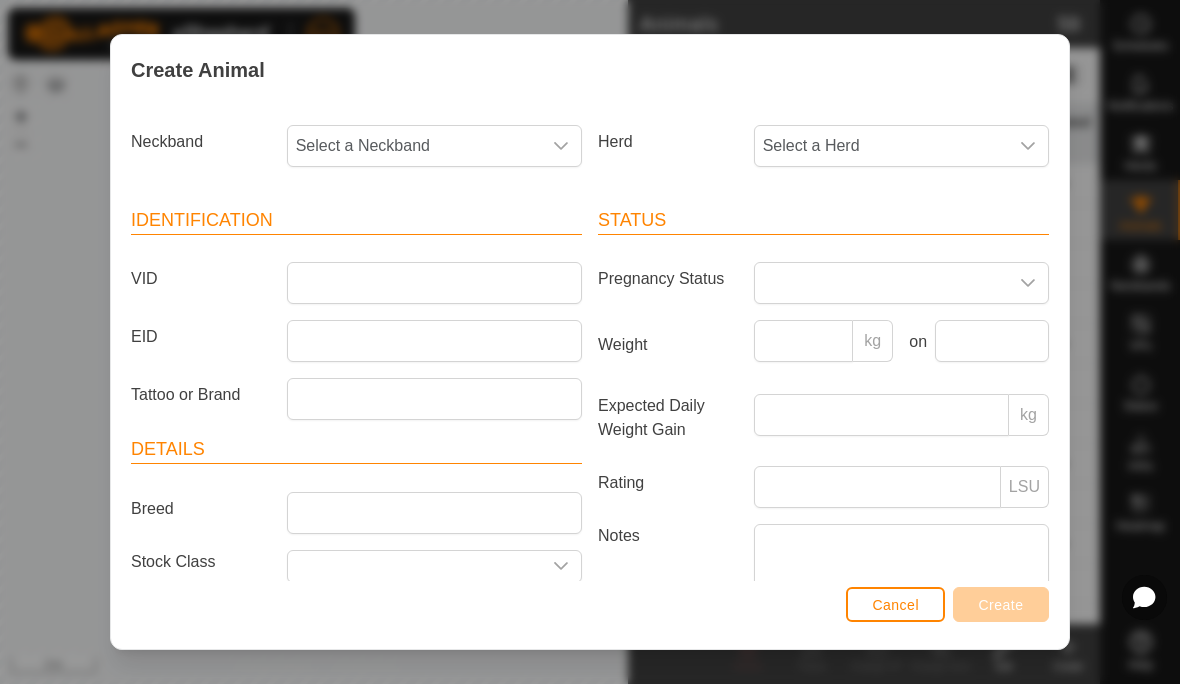 click on "Select a Neckband" at bounding box center [414, 146] 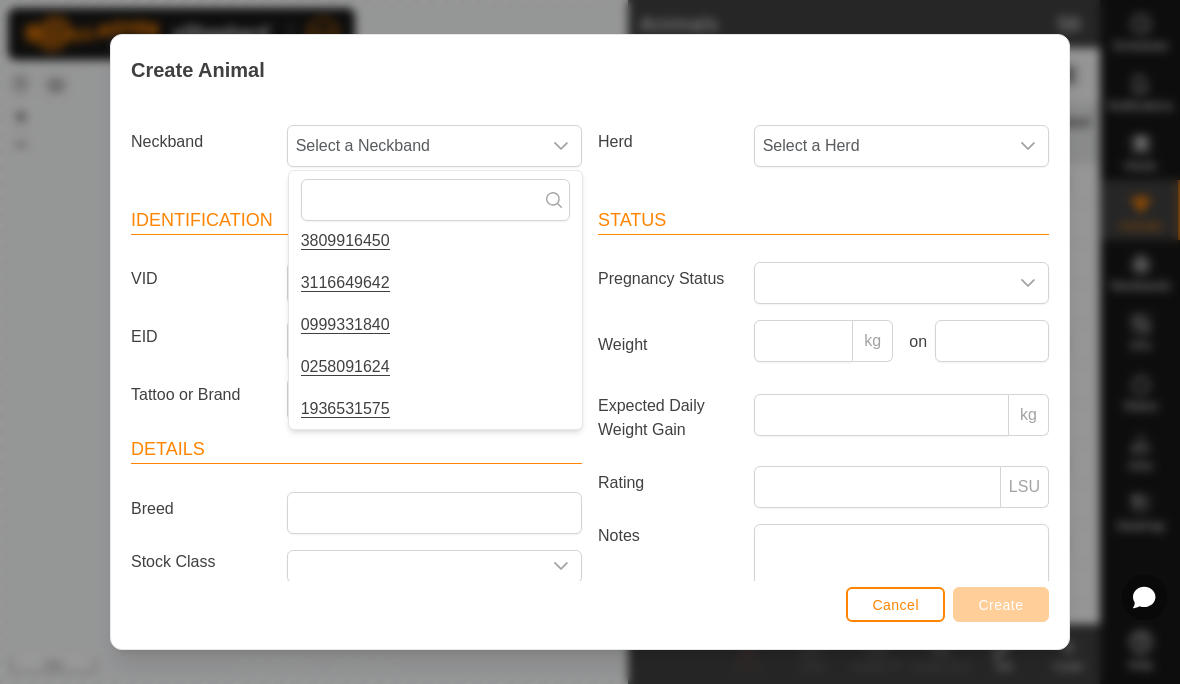 scroll, scrollTop: 1226, scrollLeft: 0, axis: vertical 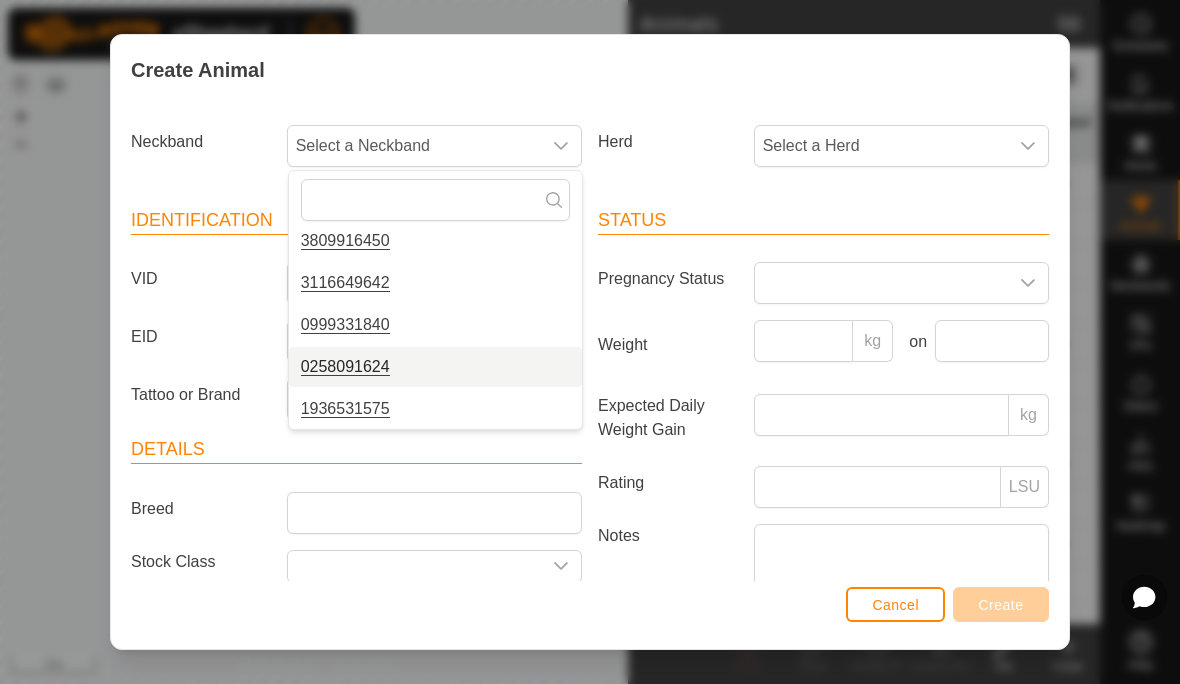 click on "0258091624" at bounding box center (345, 367) 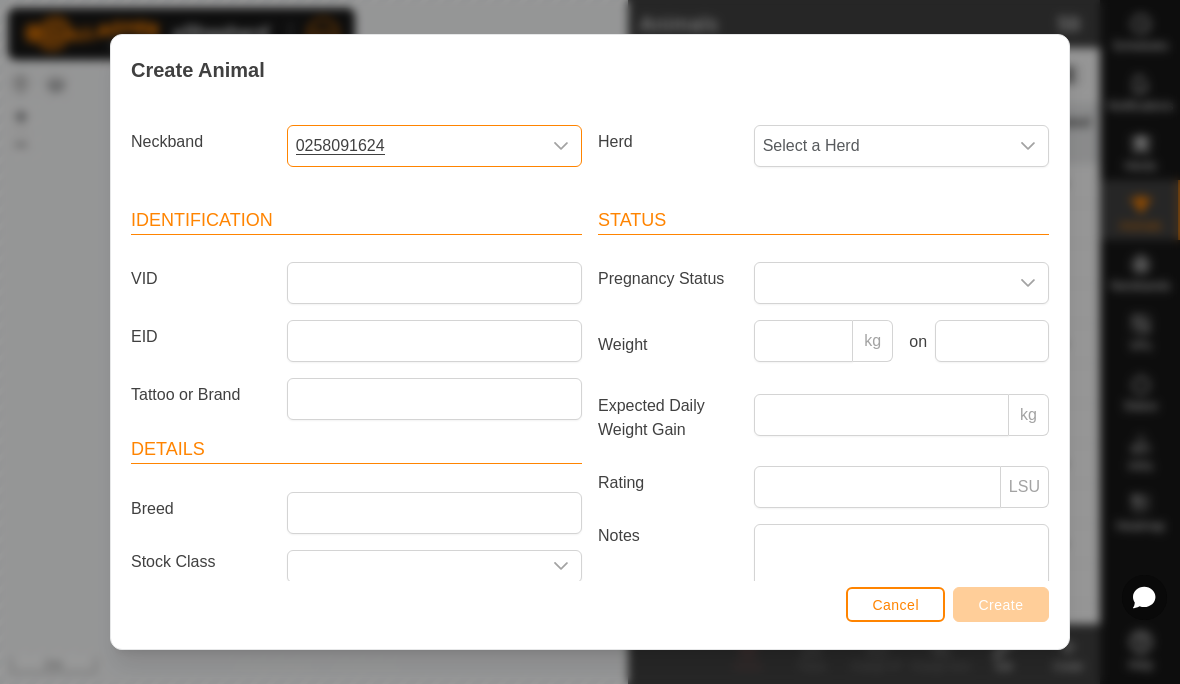 click on "Select a Herd" at bounding box center (881, 146) 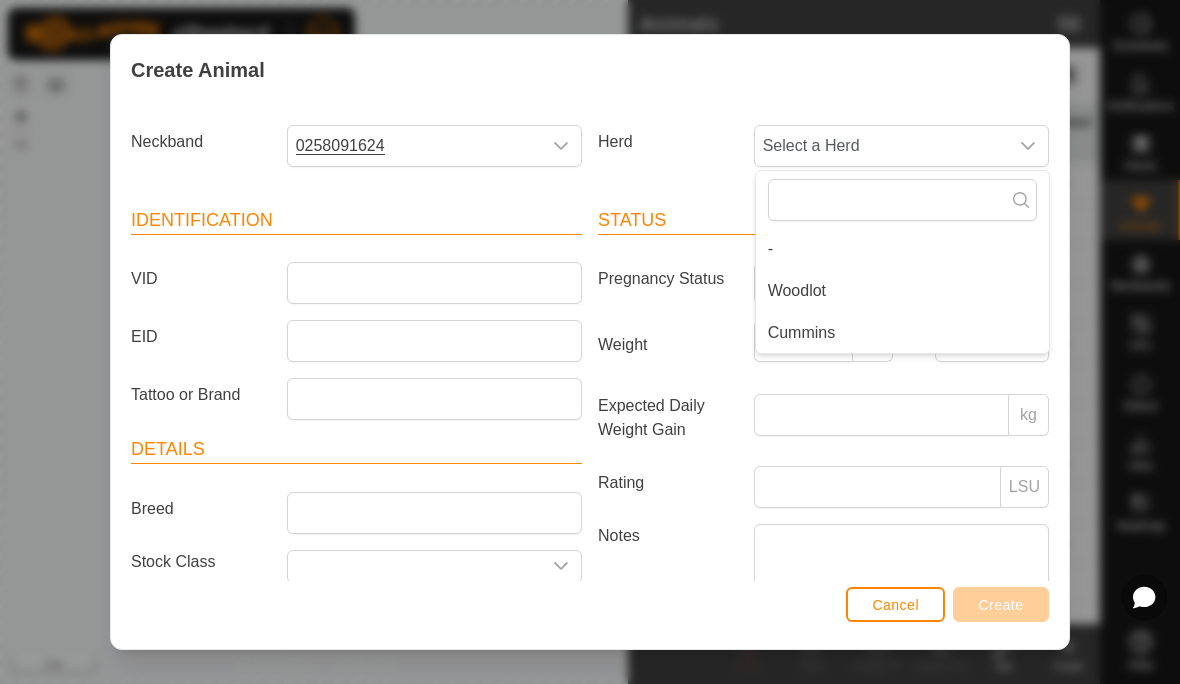 click on "Woodlot" at bounding box center (902, 291) 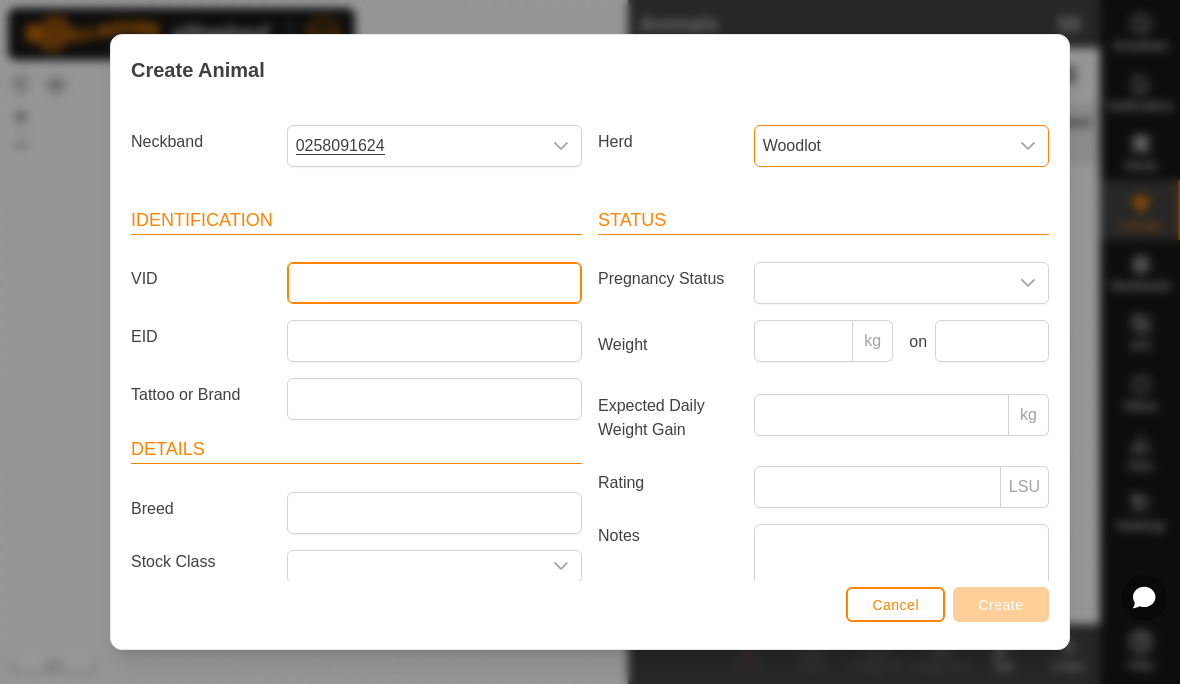 click on "VID" at bounding box center (434, 283) 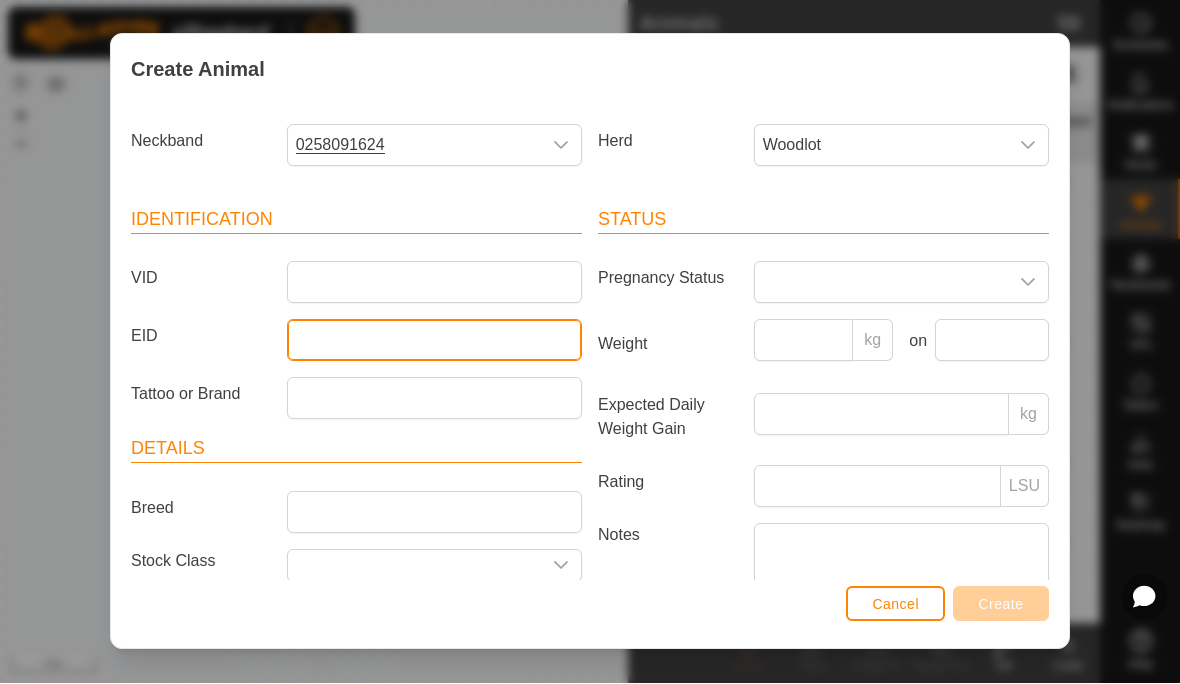 click on "EID" at bounding box center [434, 341] 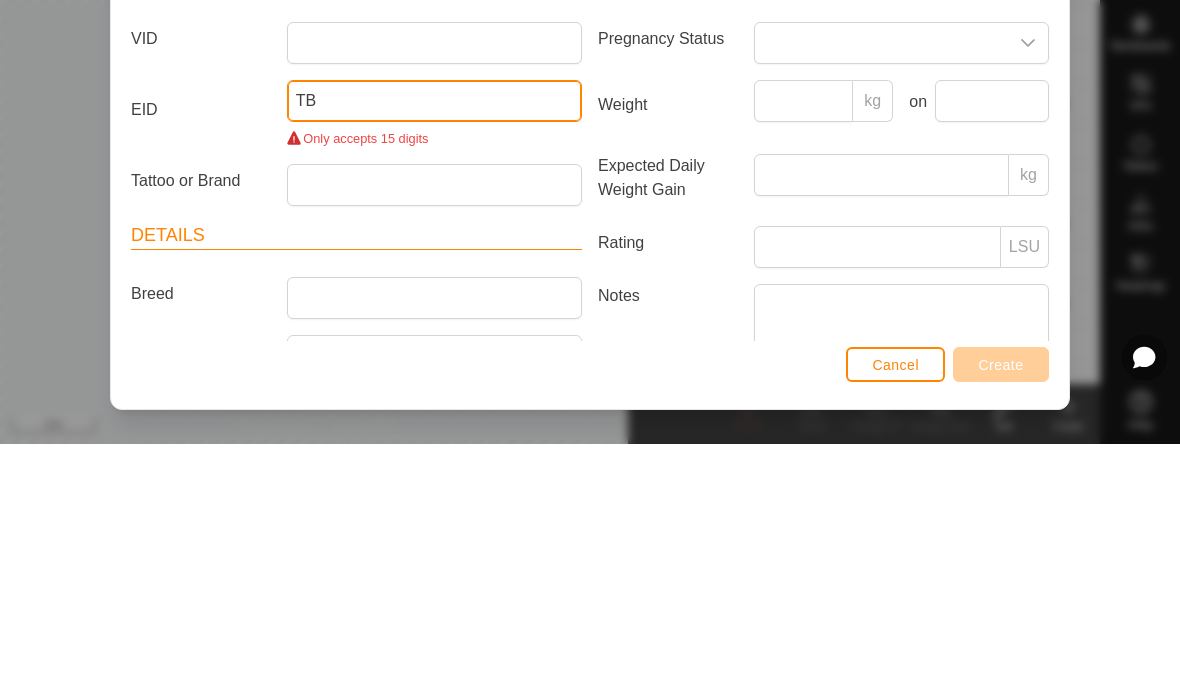 type on "T" 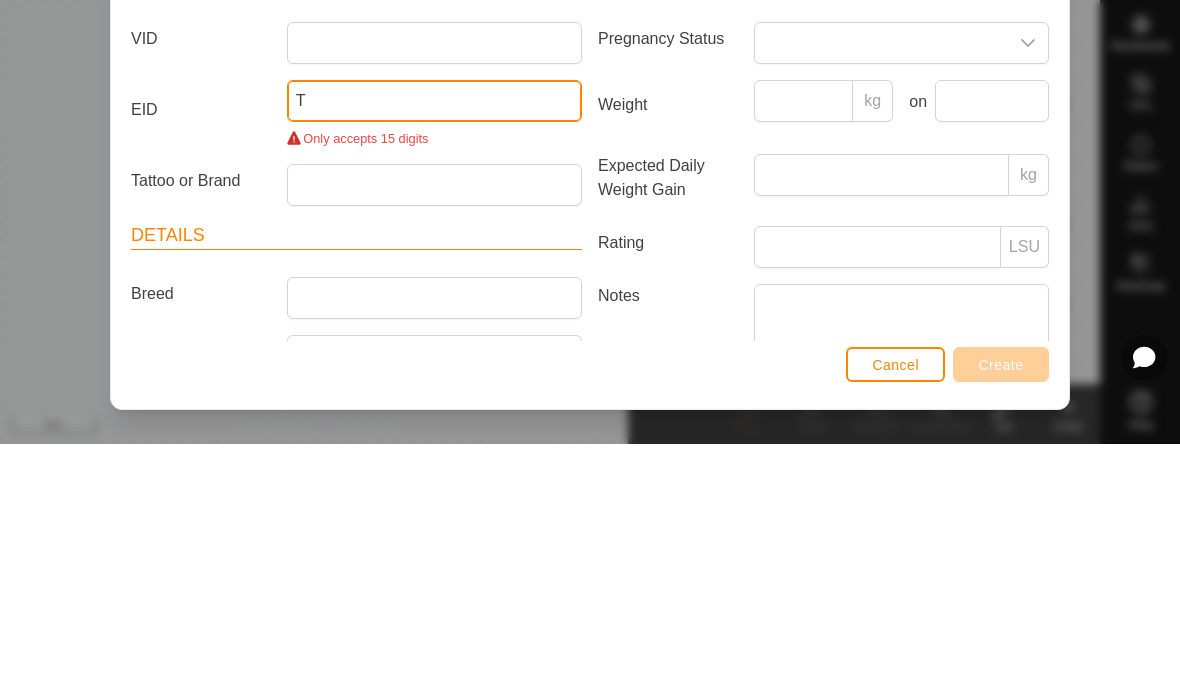 type 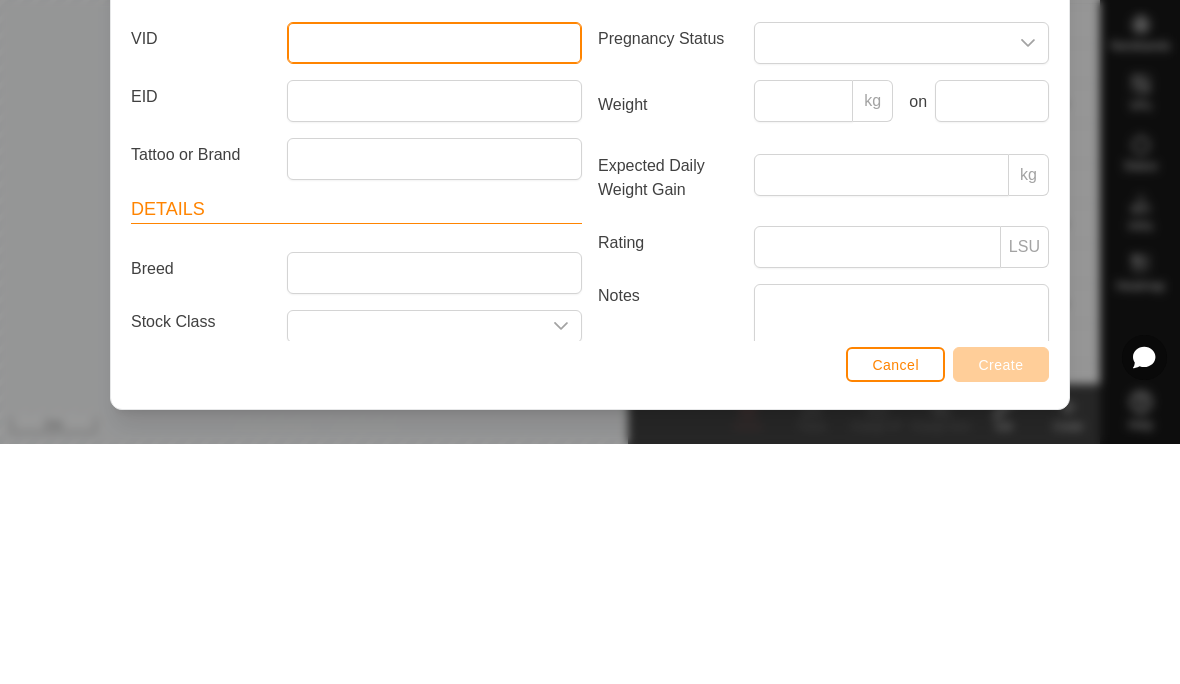 click on "VID" at bounding box center [434, 283] 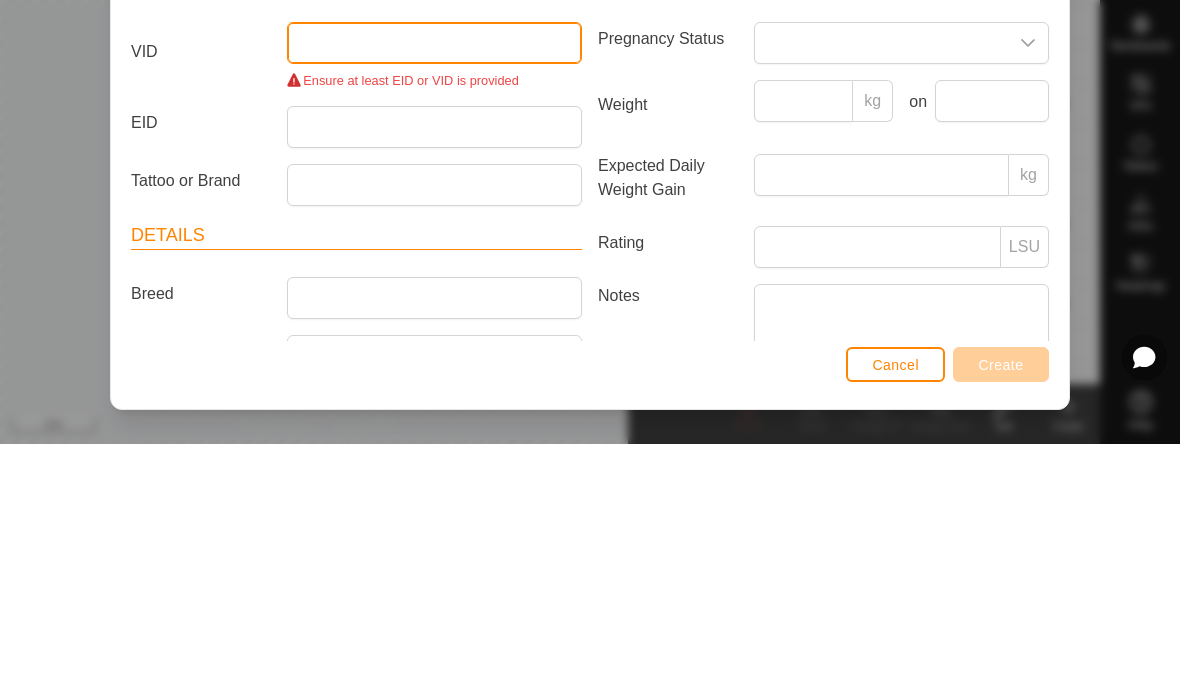 type on "t" 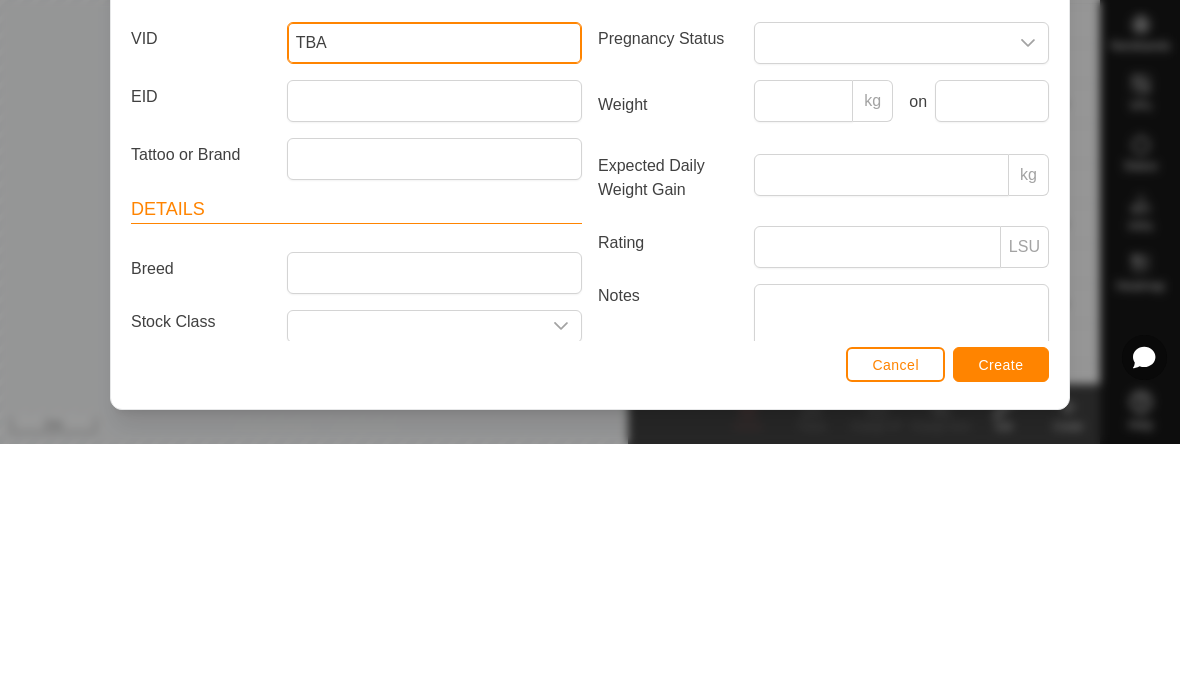 type on "TBA" 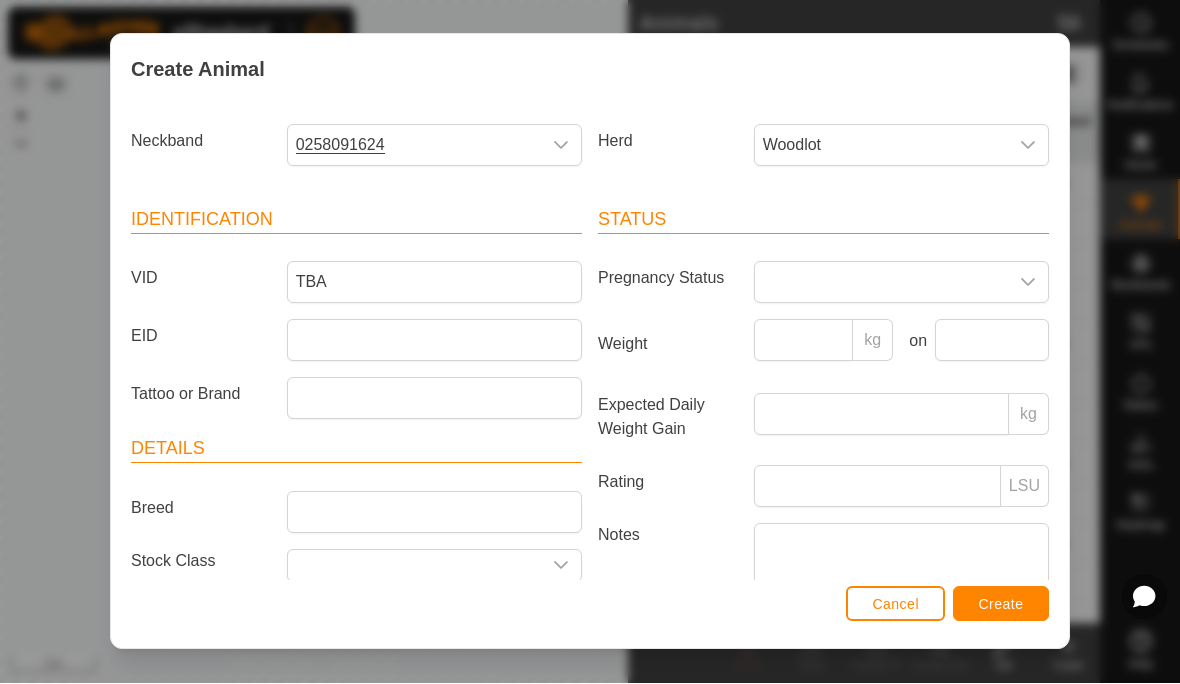 click on "Create" at bounding box center (1001, 605) 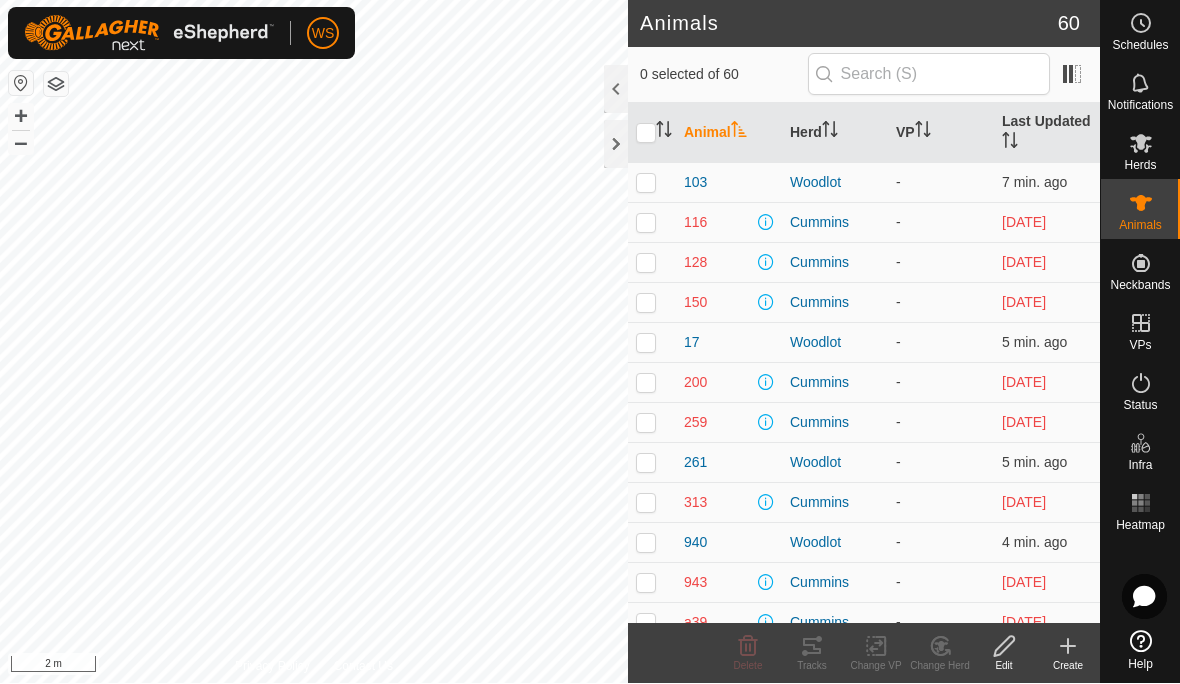 click 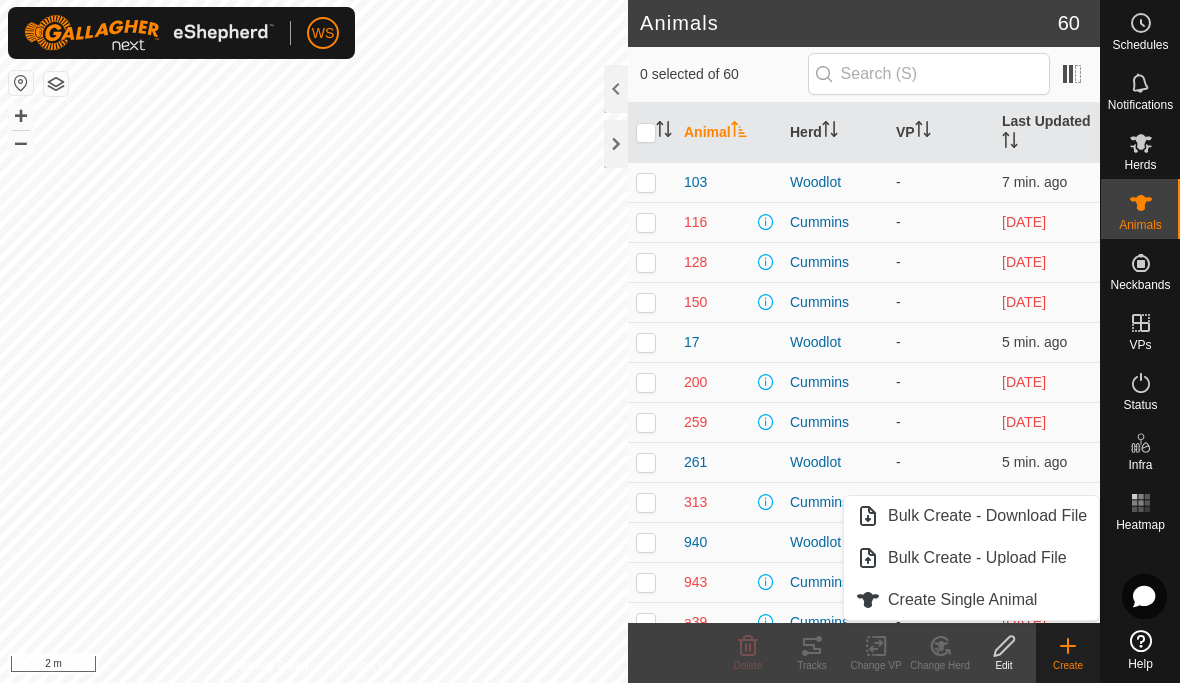 click on "Create Single Animal" at bounding box center (962, 601) 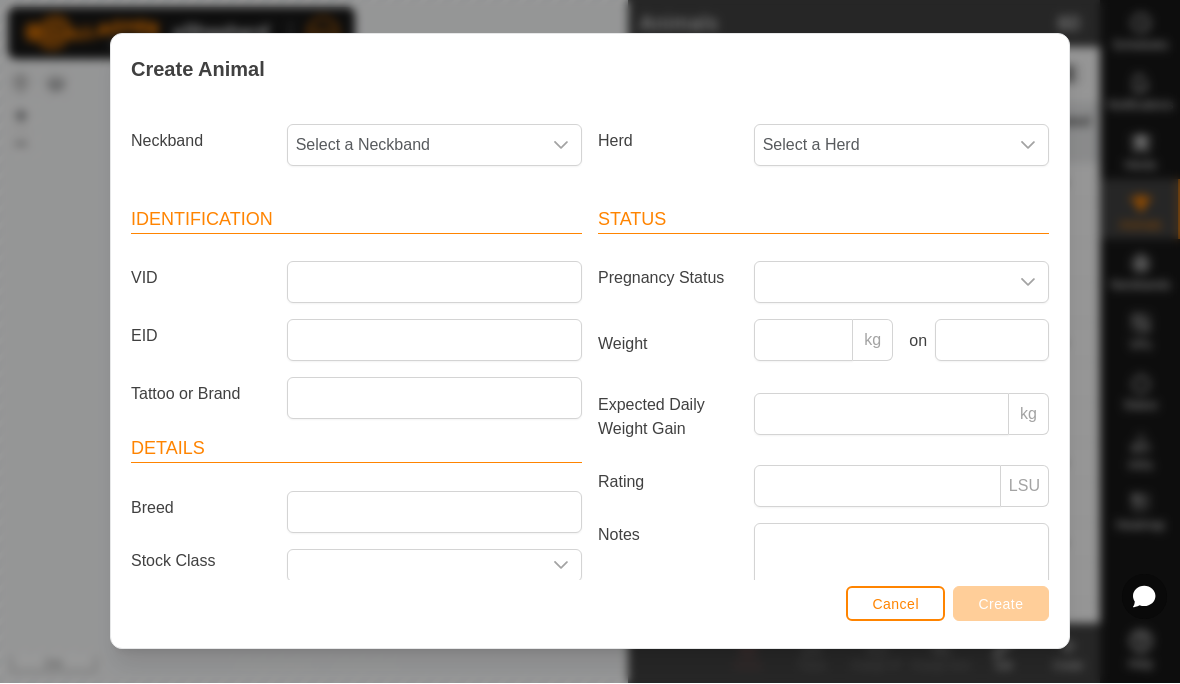 click on "Select a Neckband" at bounding box center [414, 146] 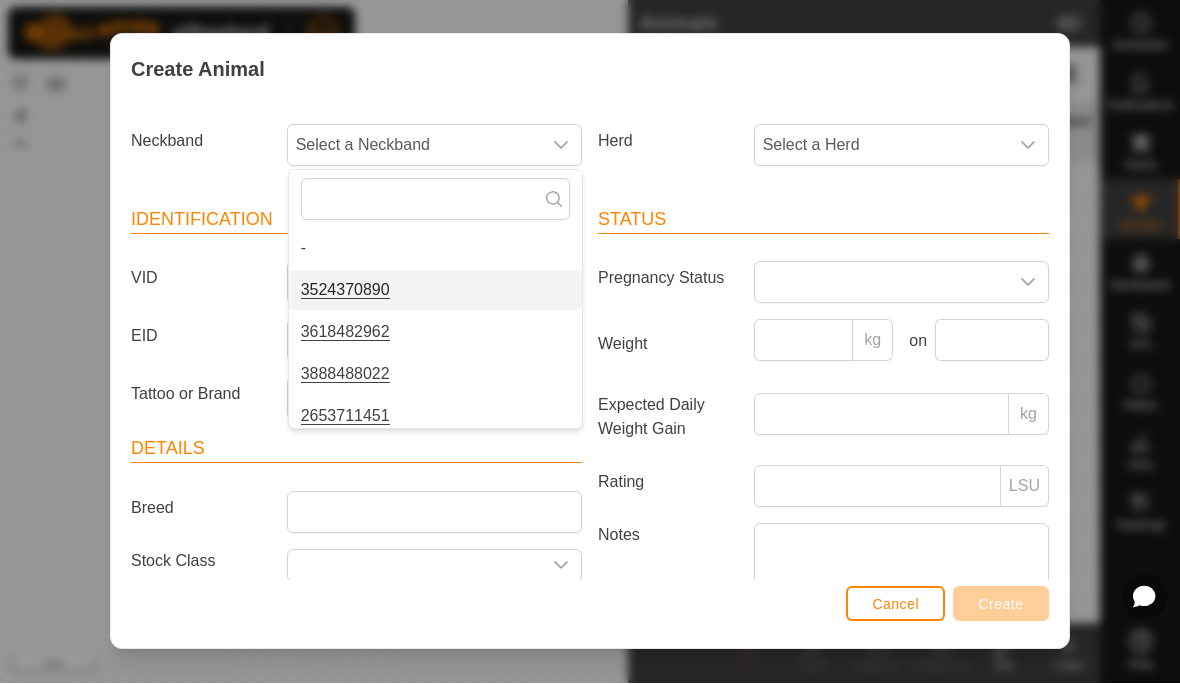 click on "3524370890" at bounding box center (345, 291) 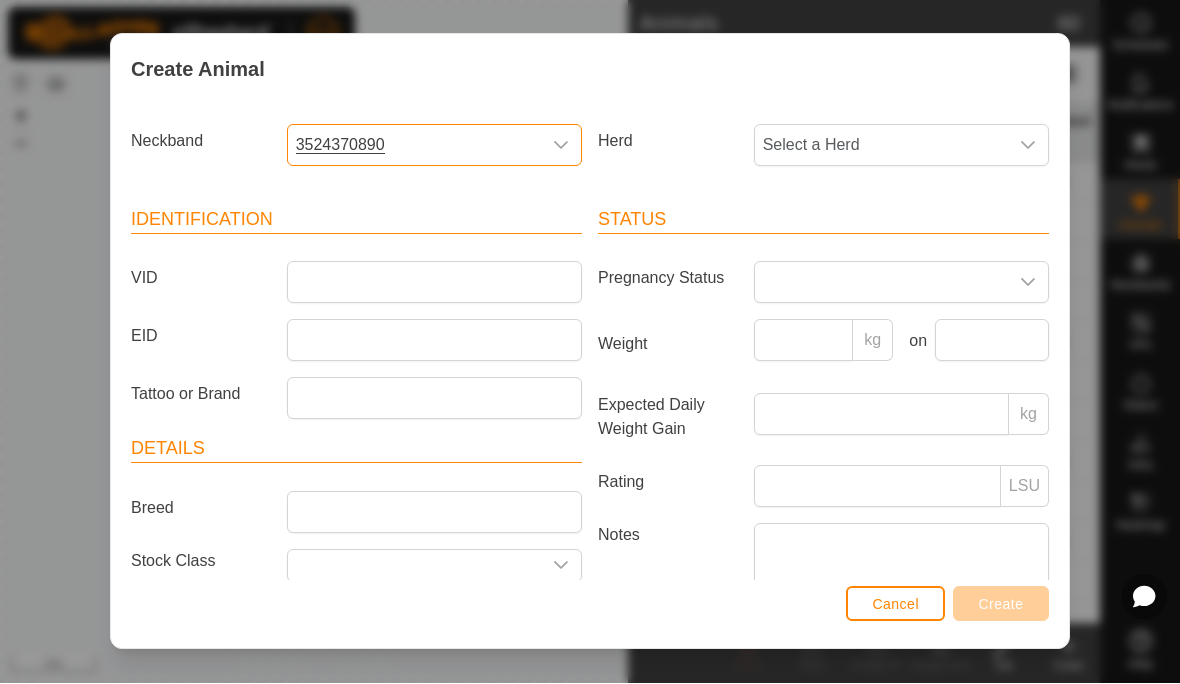 click on "Select a Herd" at bounding box center [881, 146] 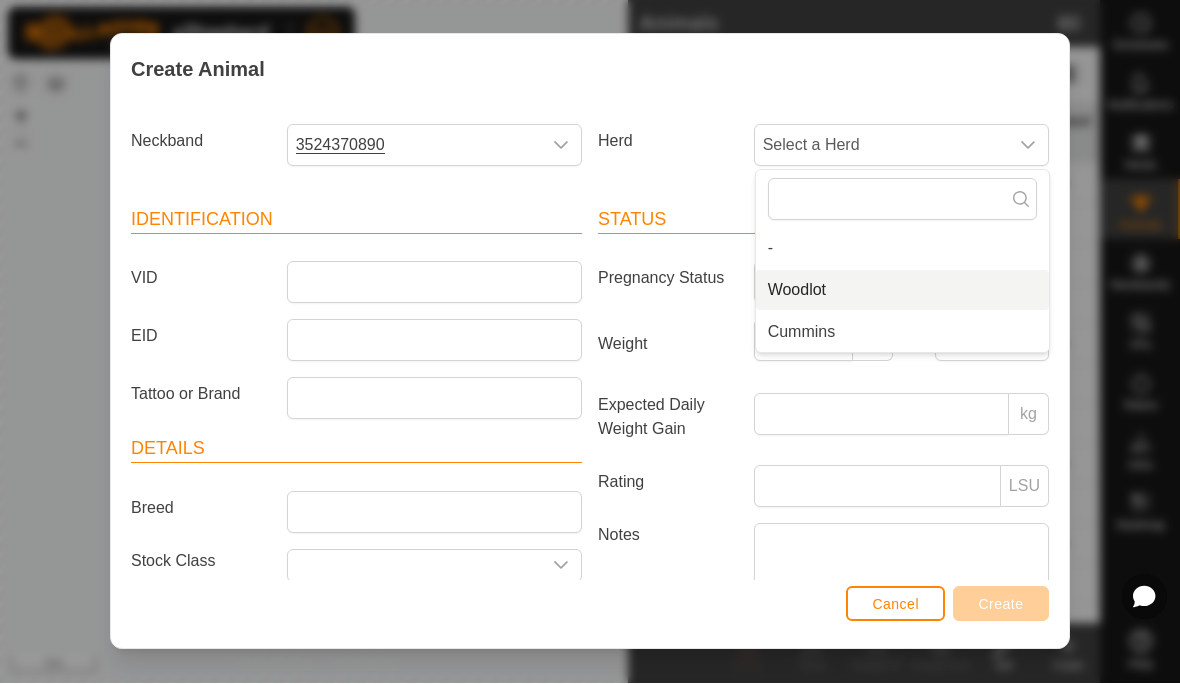 click on "Woodlot" at bounding box center (902, 291) 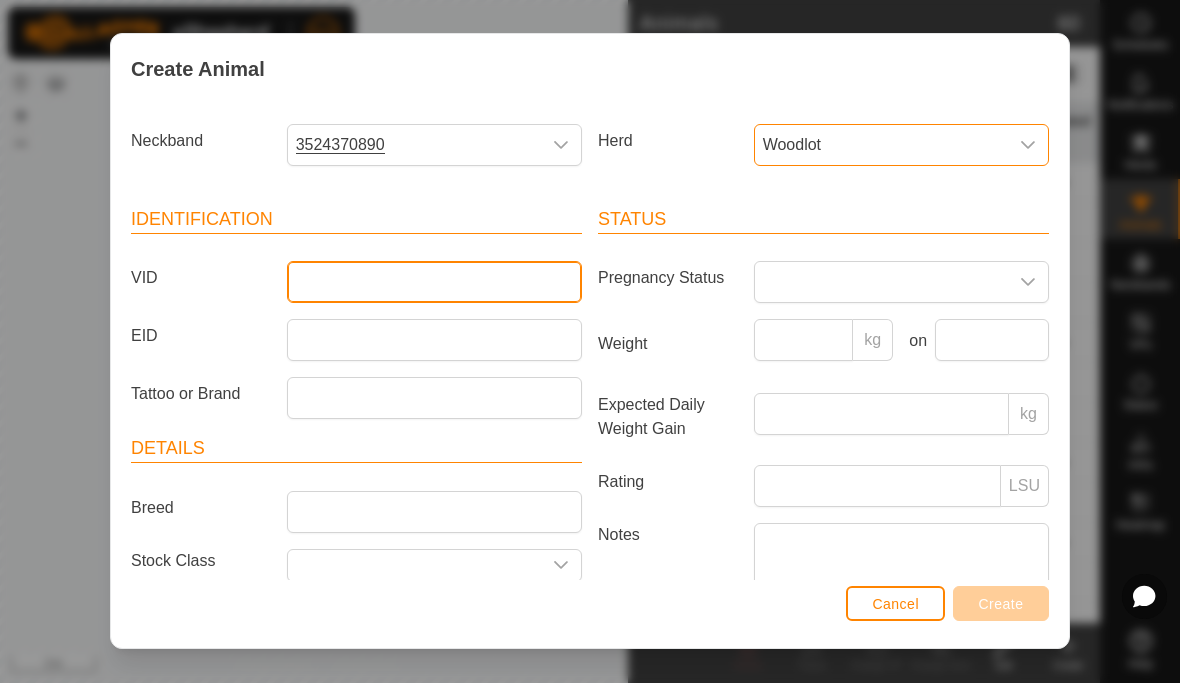click on "VID" at bounding box center (434, 283) 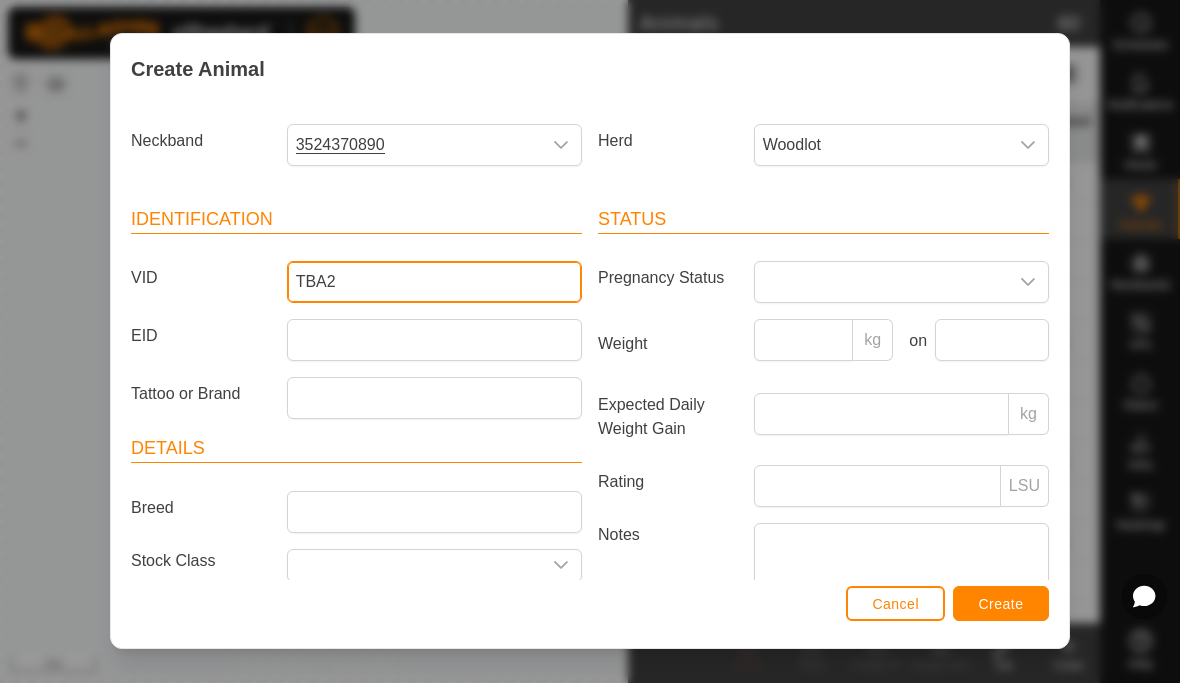 type on "TBA2" 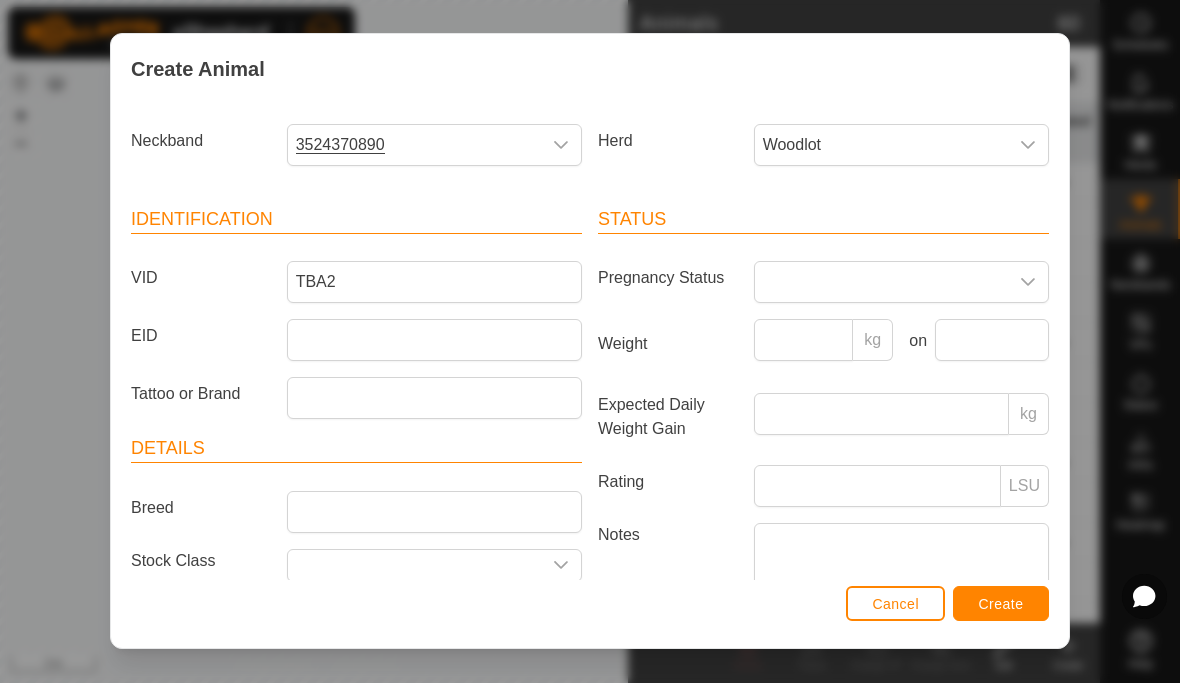 click on "Create" at bounding box center (1001, 604) 